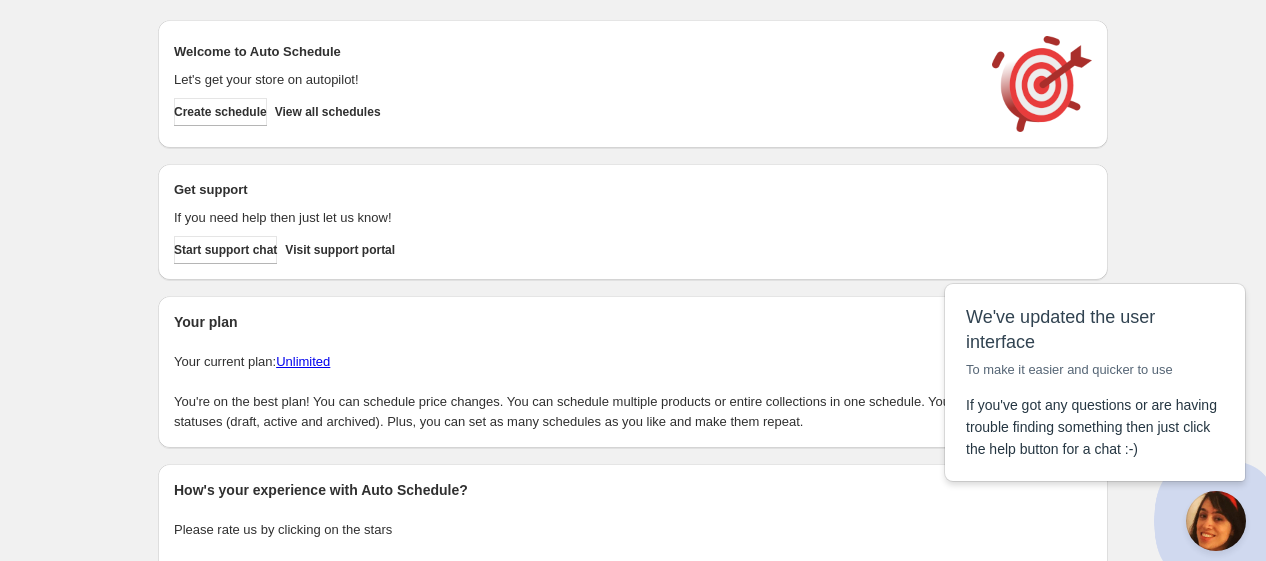 scroll, scrollTop: 0, scrollLeft: 0, axis: both 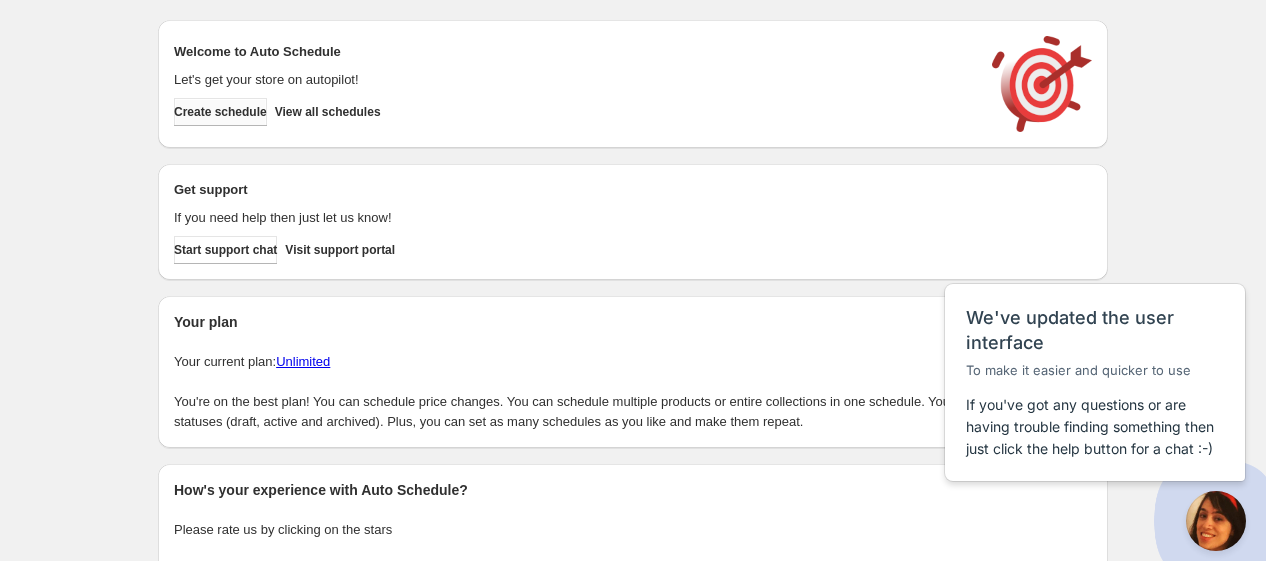 click on "Create schedule" at bounding box center (220, 112) 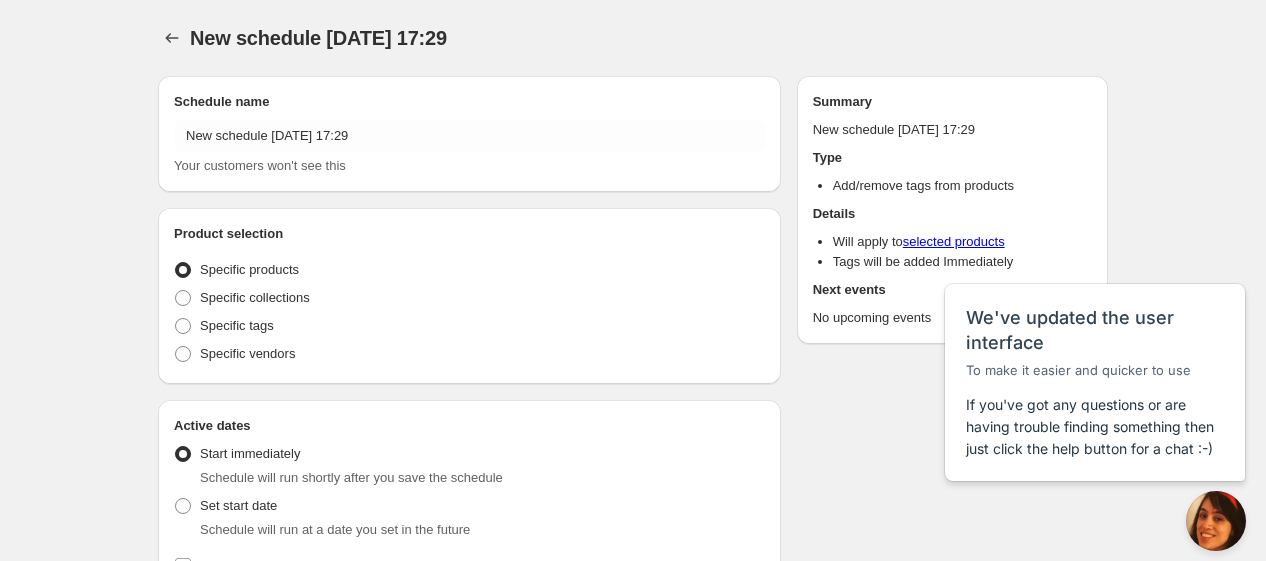 radio on "true" 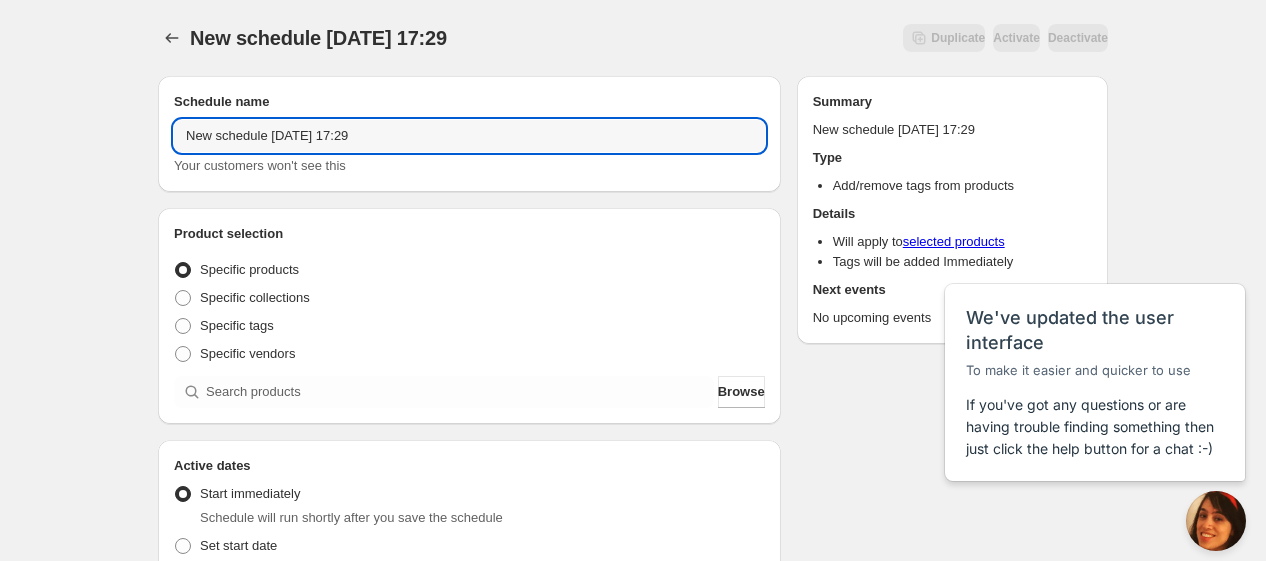 drag, startPoint x: 263, startPoint y: 136, endPoint x: 86, endPoint y: 135, distance: 177.00282 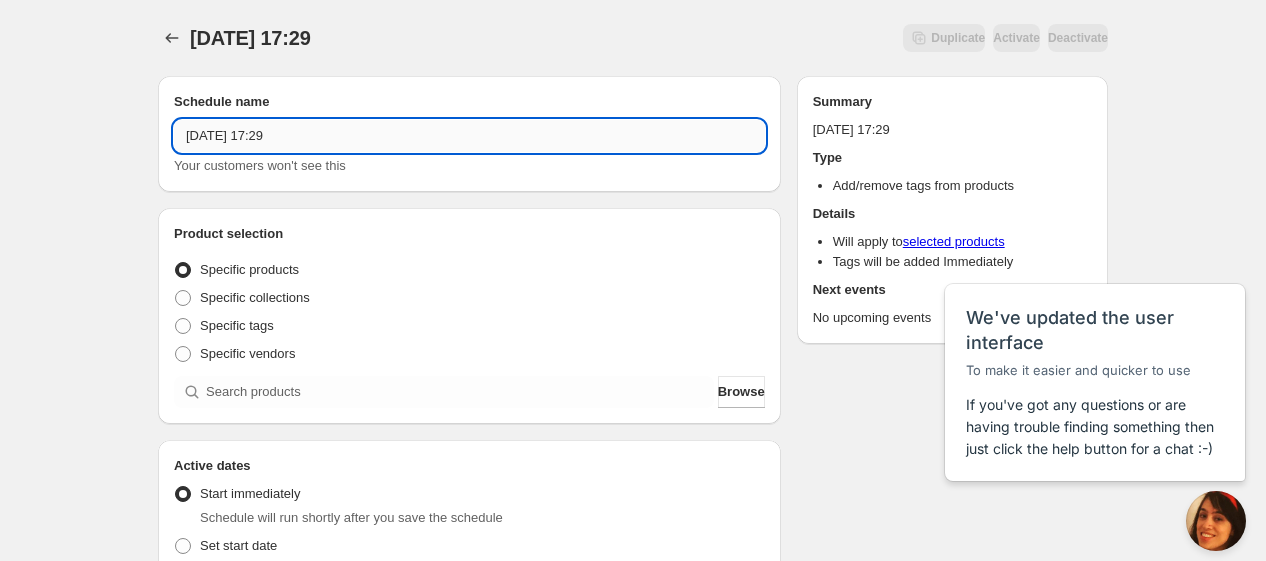 click on "[DATE] 17:29" at bounding box center [469, 136] 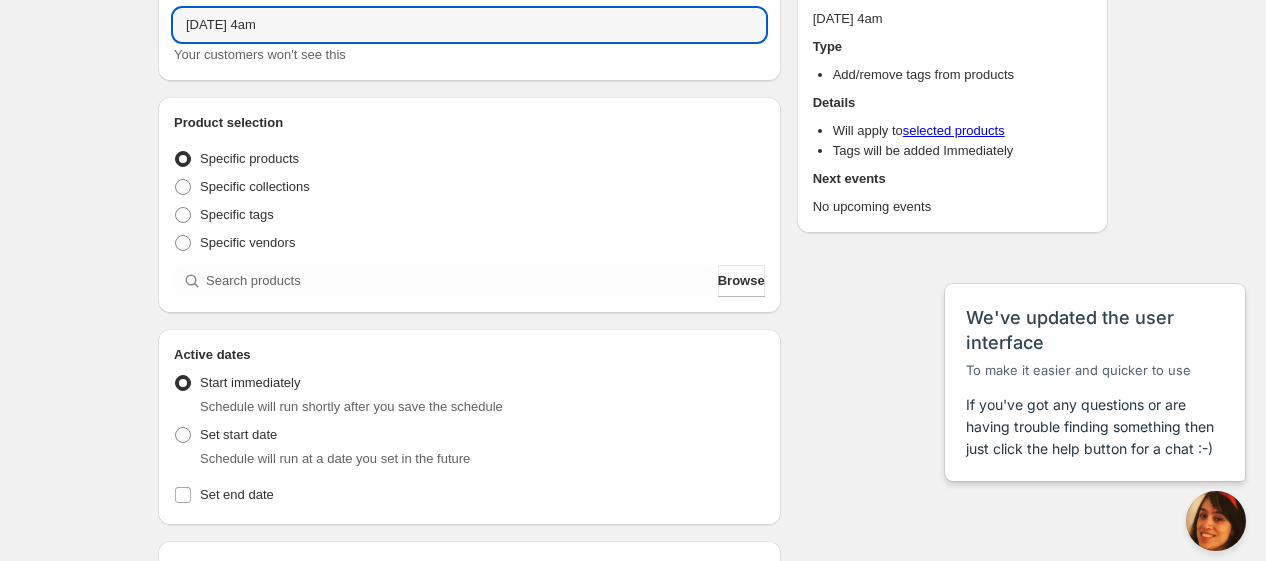 scroll, scrollTop: 222, scrollLeft: 0, axis: vertical 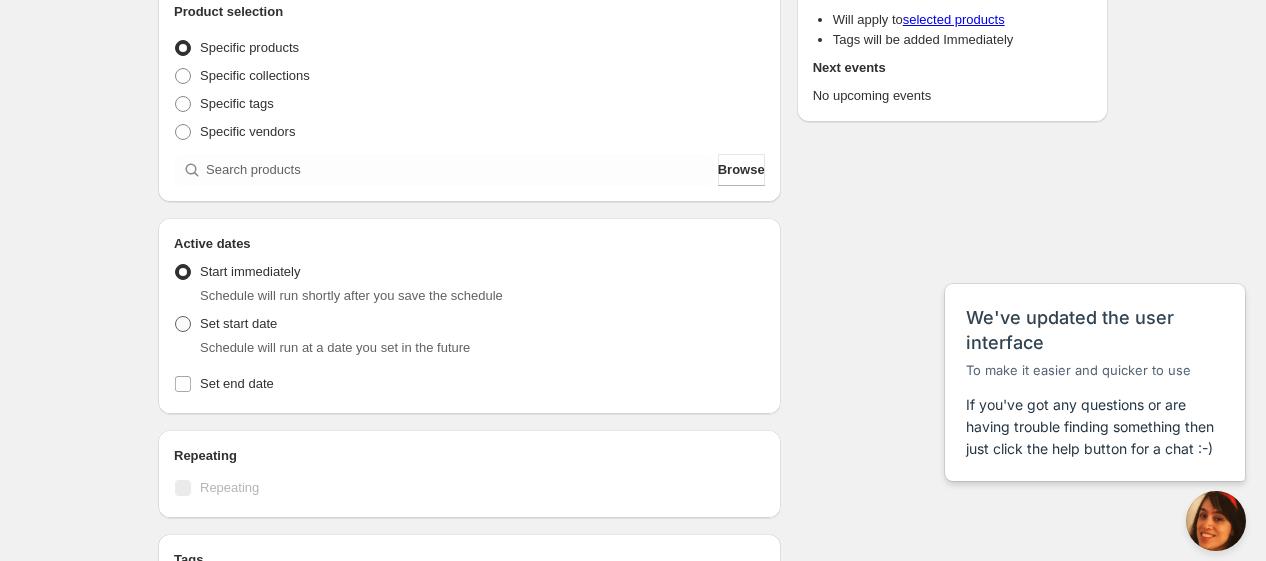 type on "[DATE] 4am" 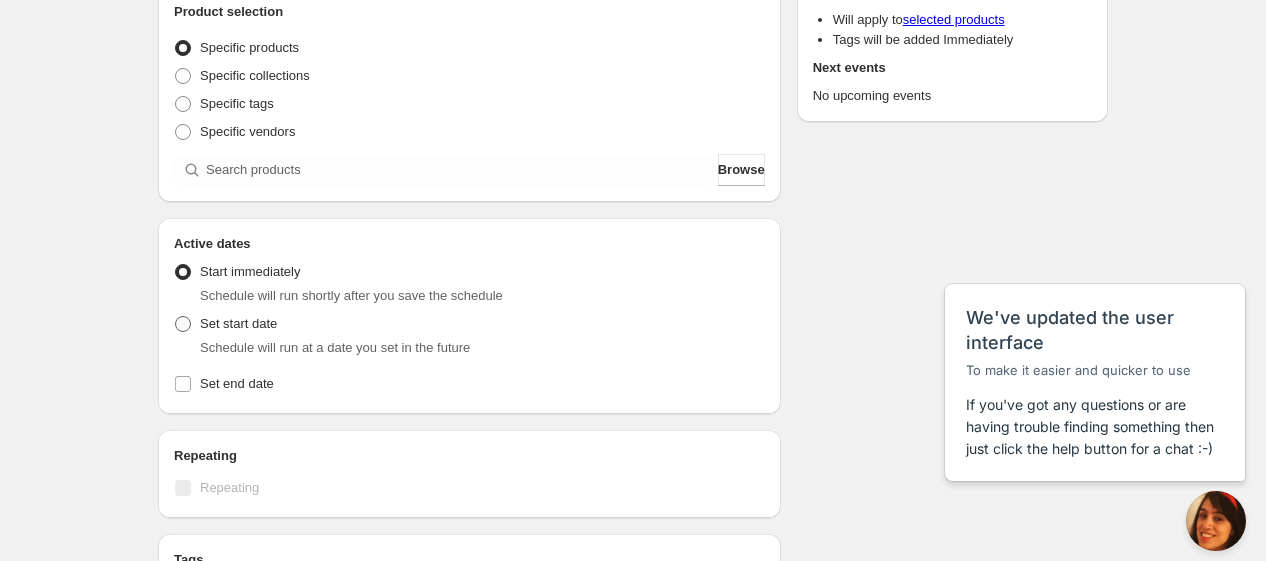 radio on "true" 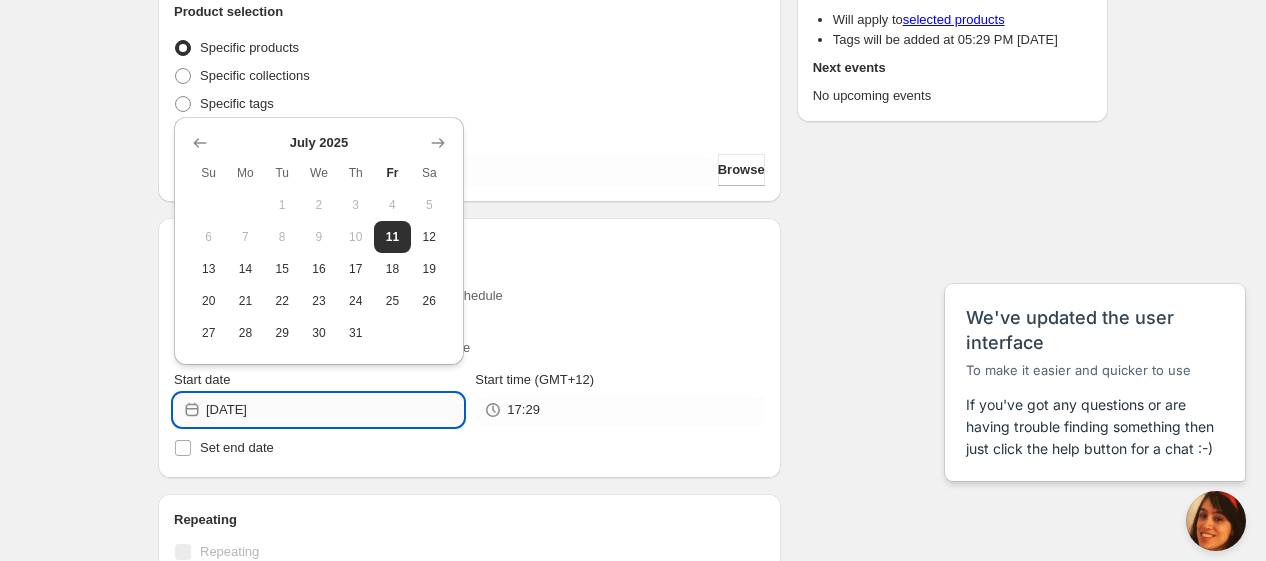 click on "[DATE]" at bounding box center [334, 410] 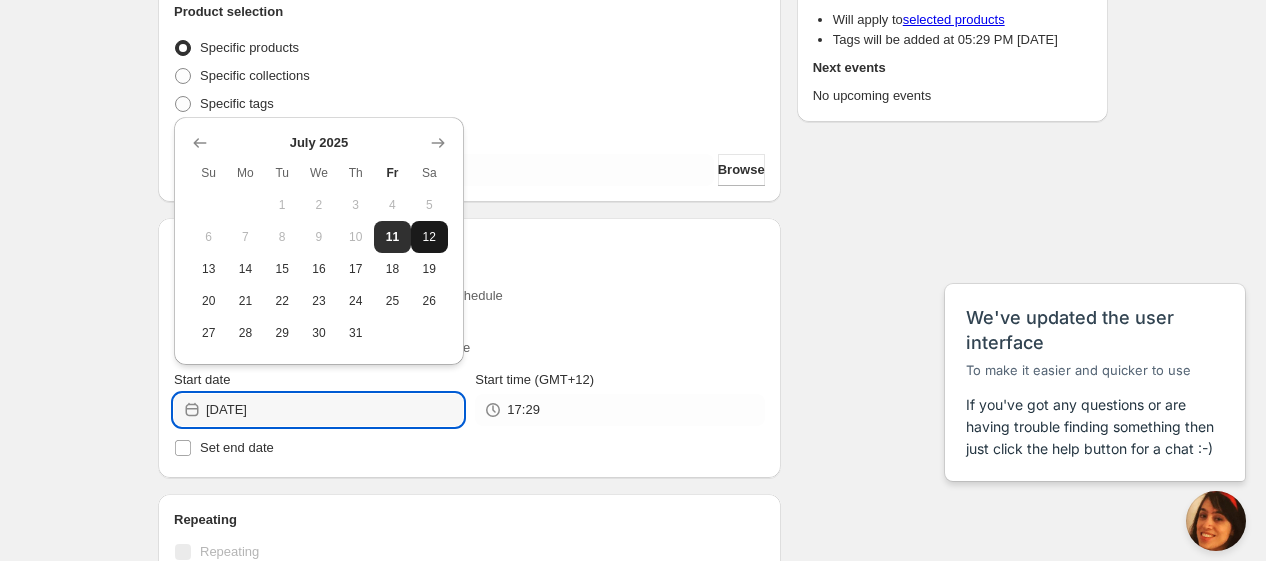 click on "12" at bounding box center [429, 237] 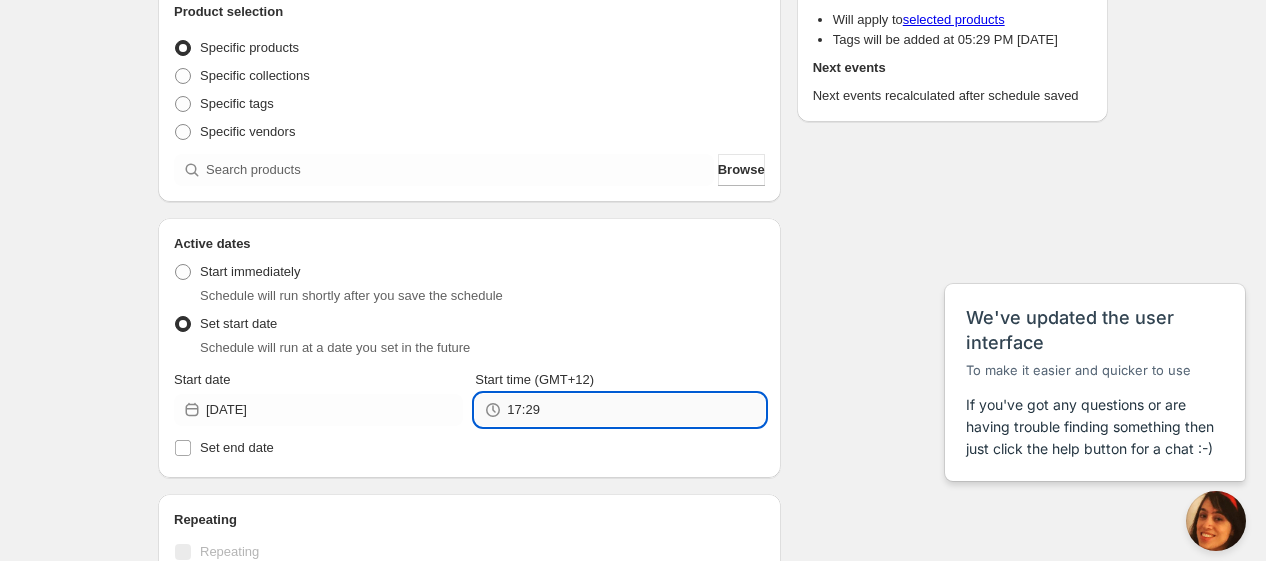 click on "17:29" at bounding box center (635, 410) 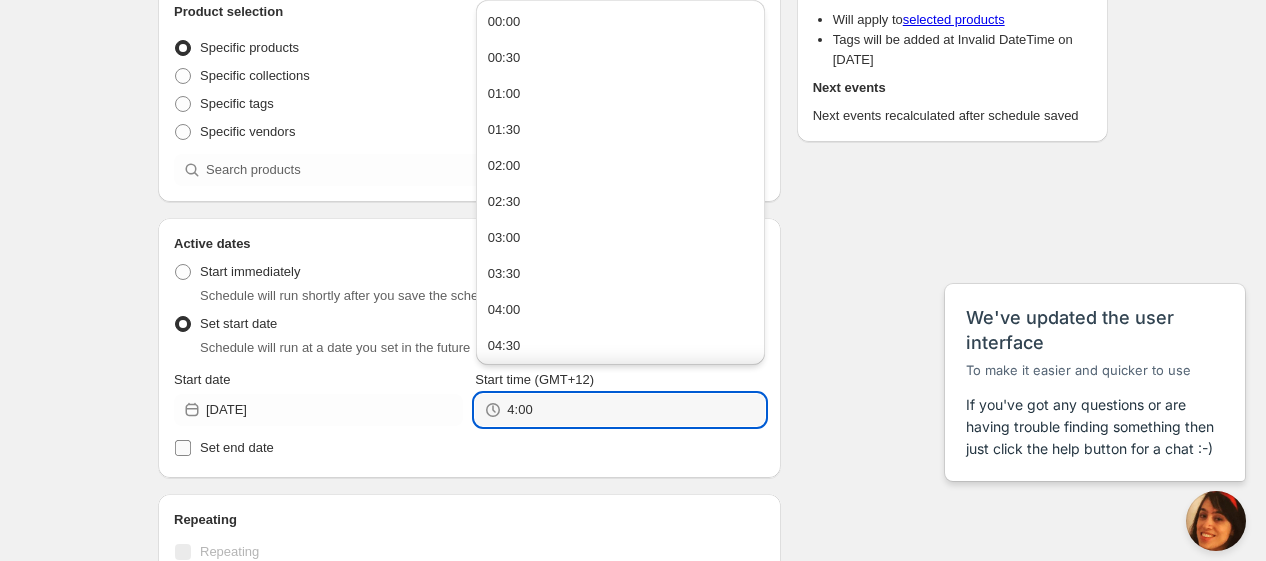 type on "04:00" 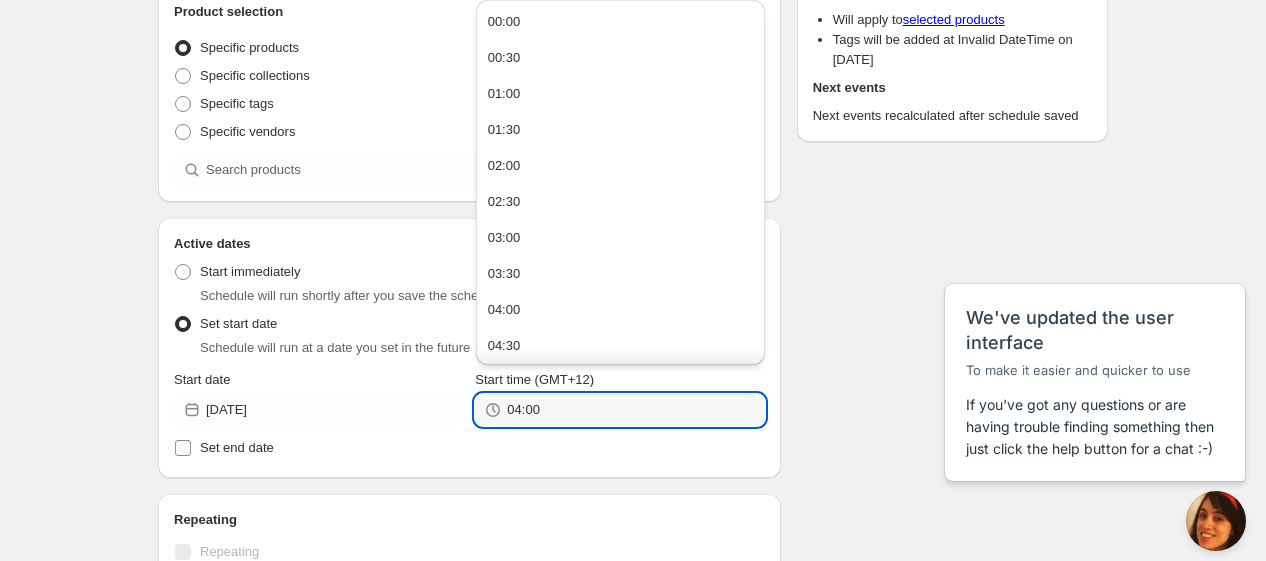 click on "Set end date" at bounding box center (237, 447) 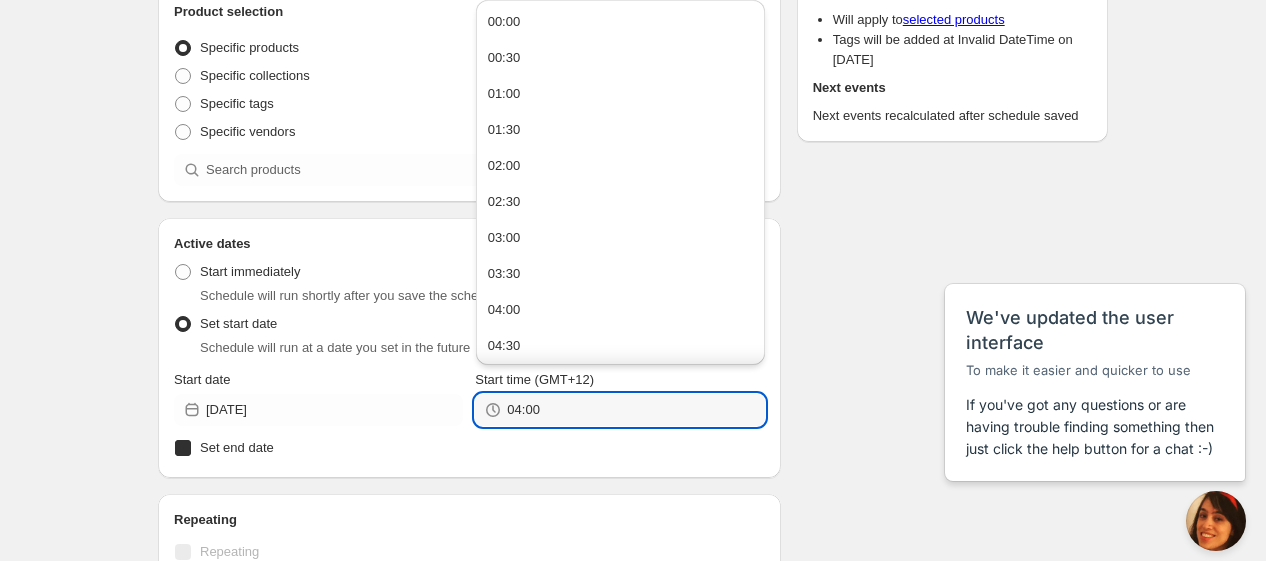 checkbox on "true" 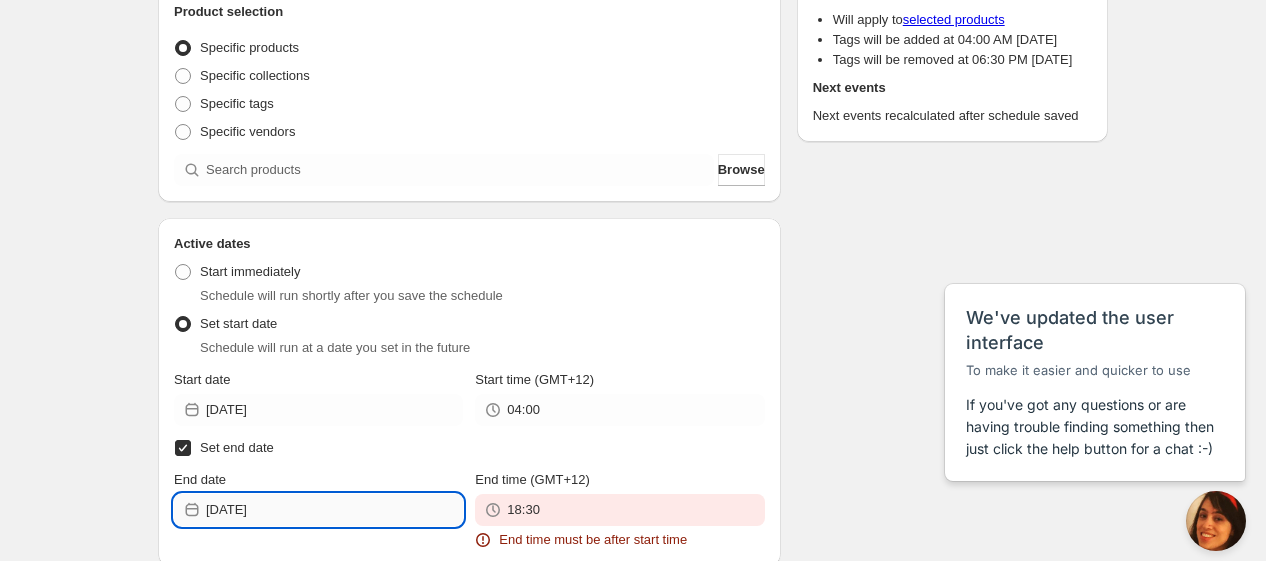 click on "[DATE]" at bounding box center (334, 510) 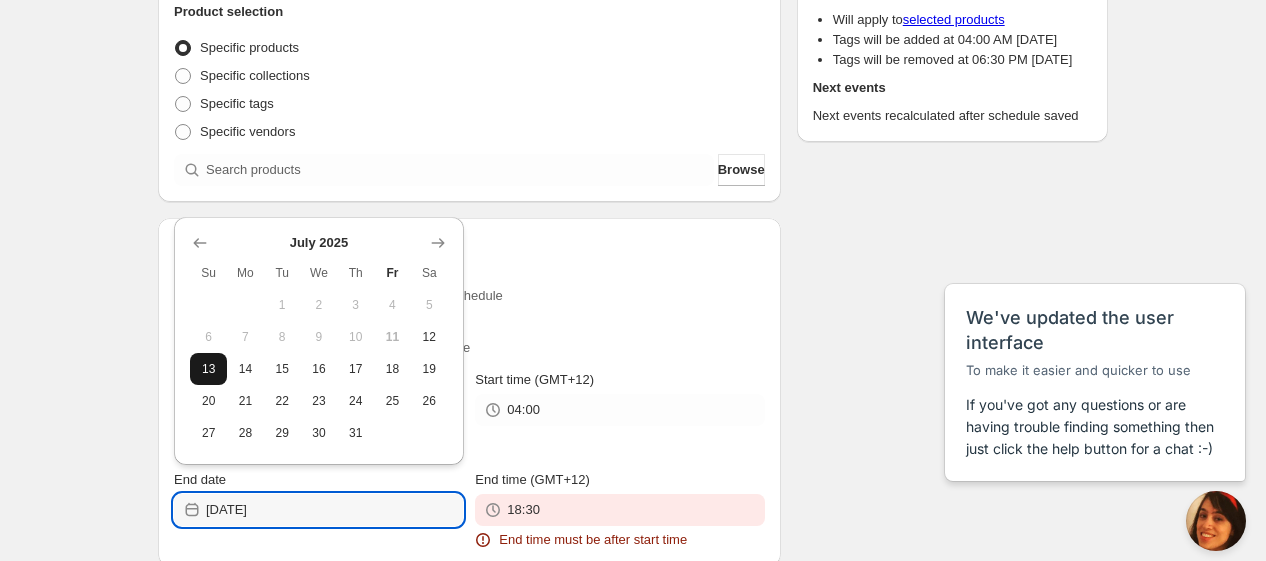 click on "13" at bounding box center (208, 369) 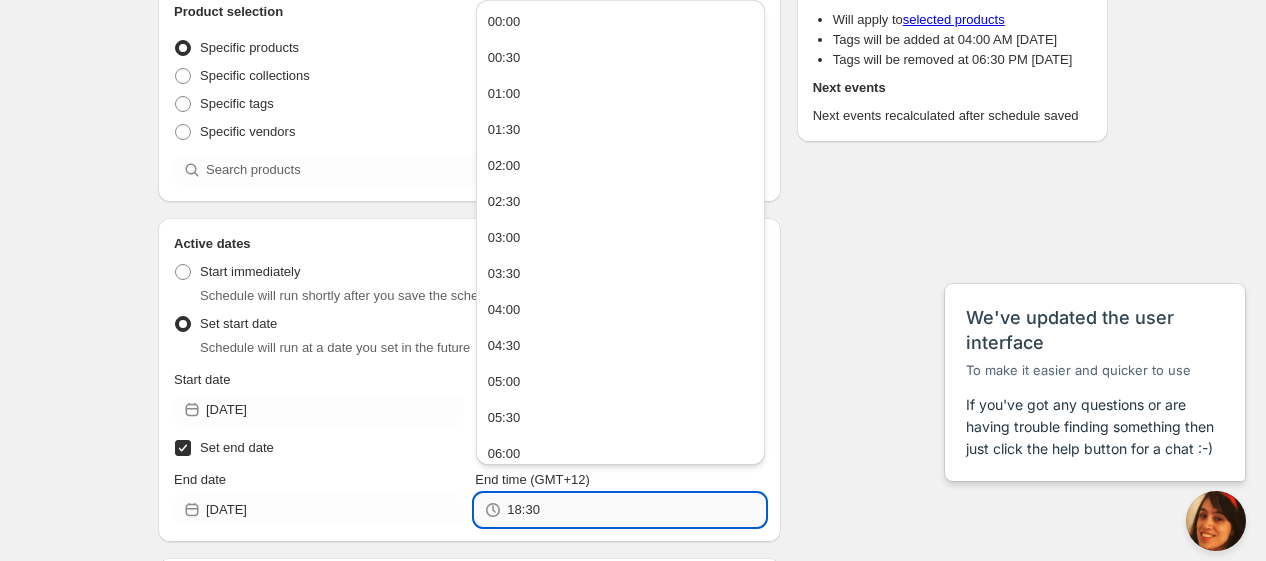 click on "18:30" at bounding box center [635, 510] 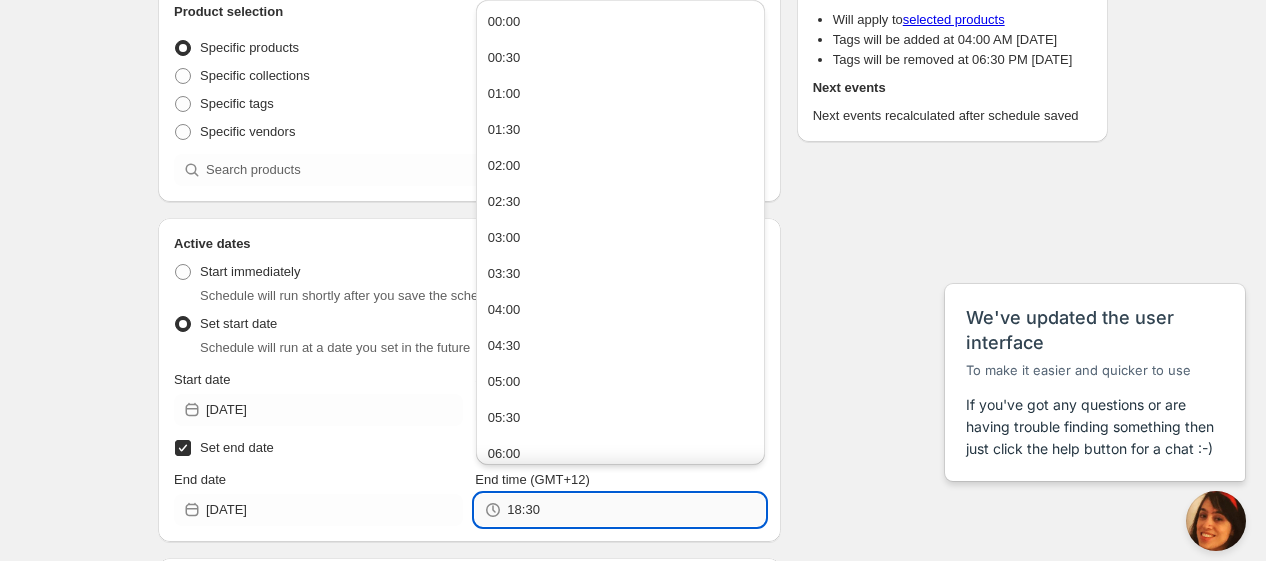 paste on "4:0" 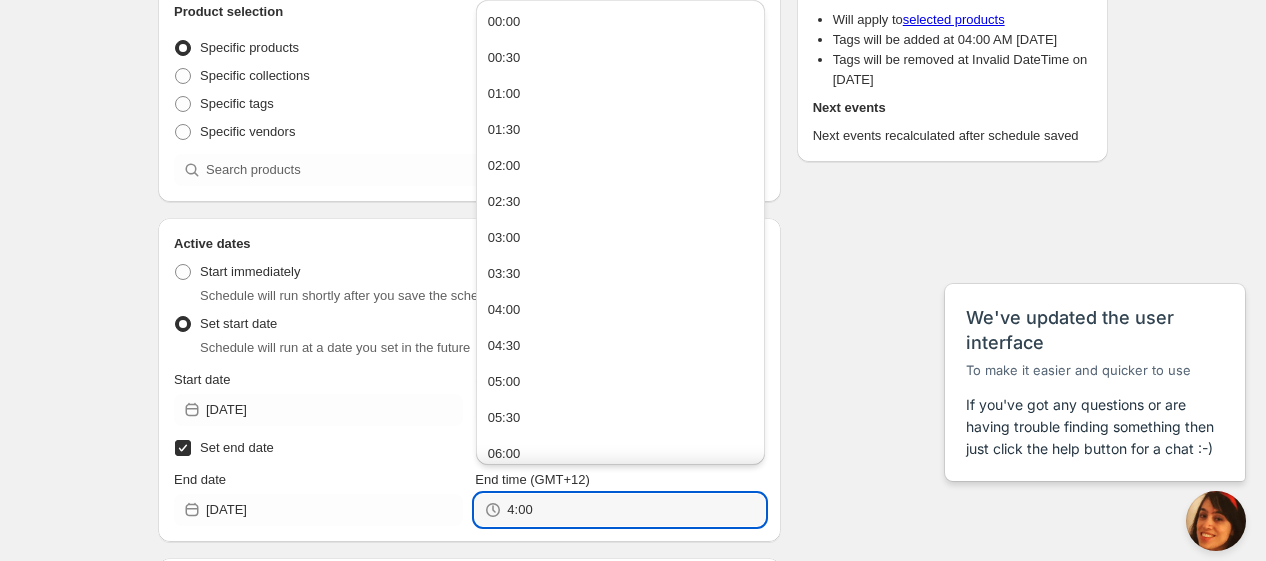 type on "04:00" 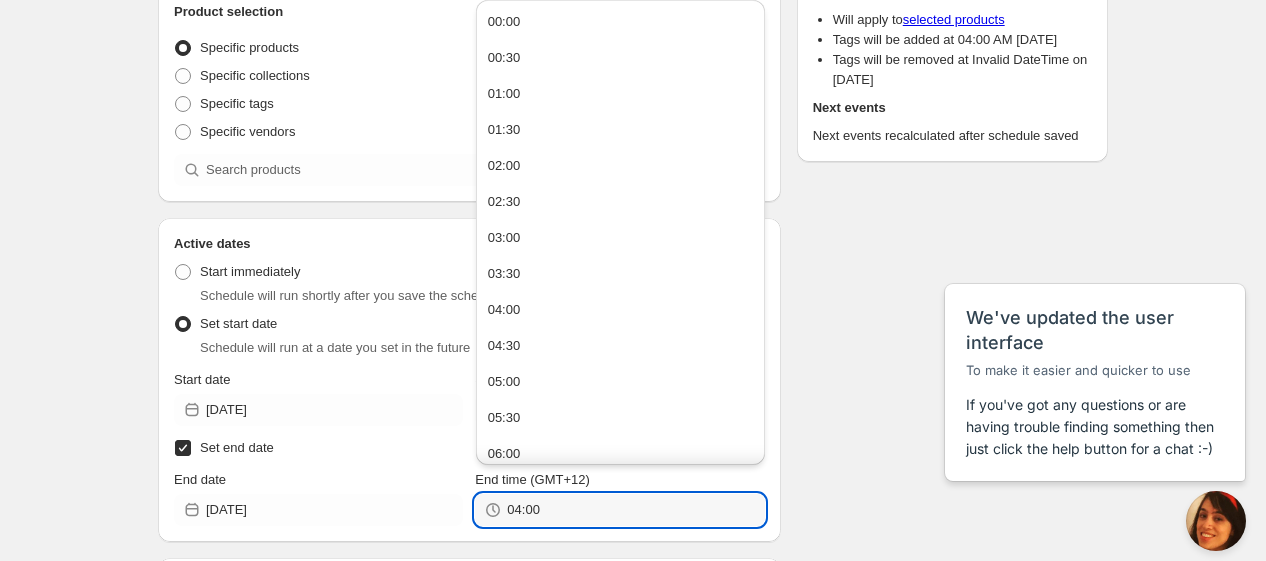 drag, startPoint x: 766, startPoint y: 499, endPoint x: 752, endPoint y: 481, distance: 22.803509 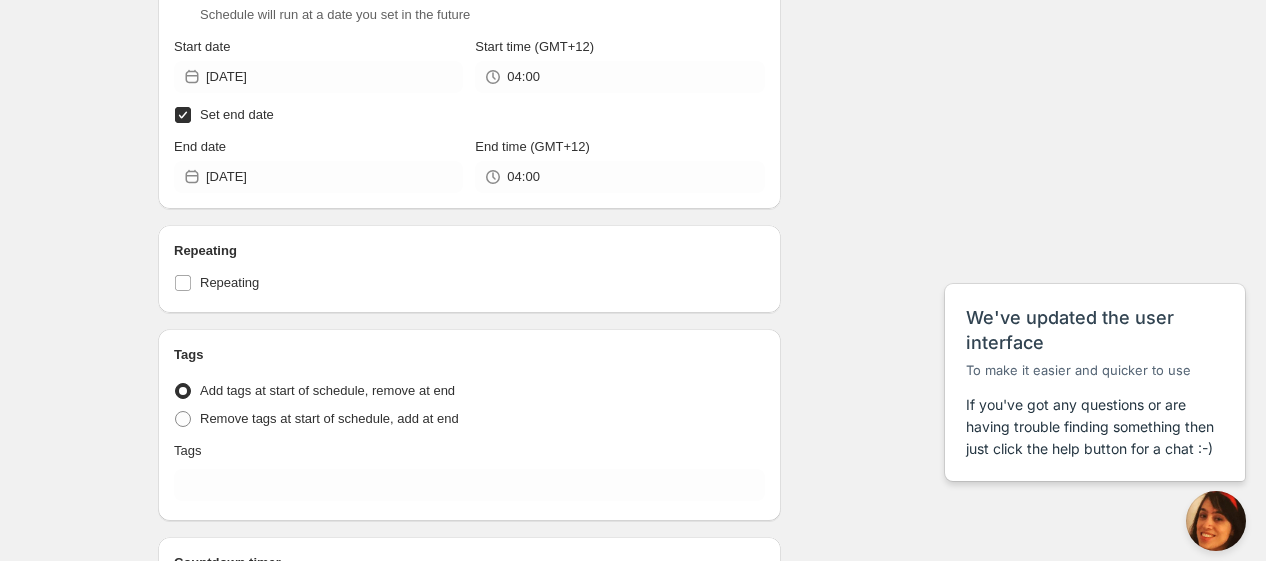 scroll, scrollTop: 666, scrollLeft: 0, axis: vertical 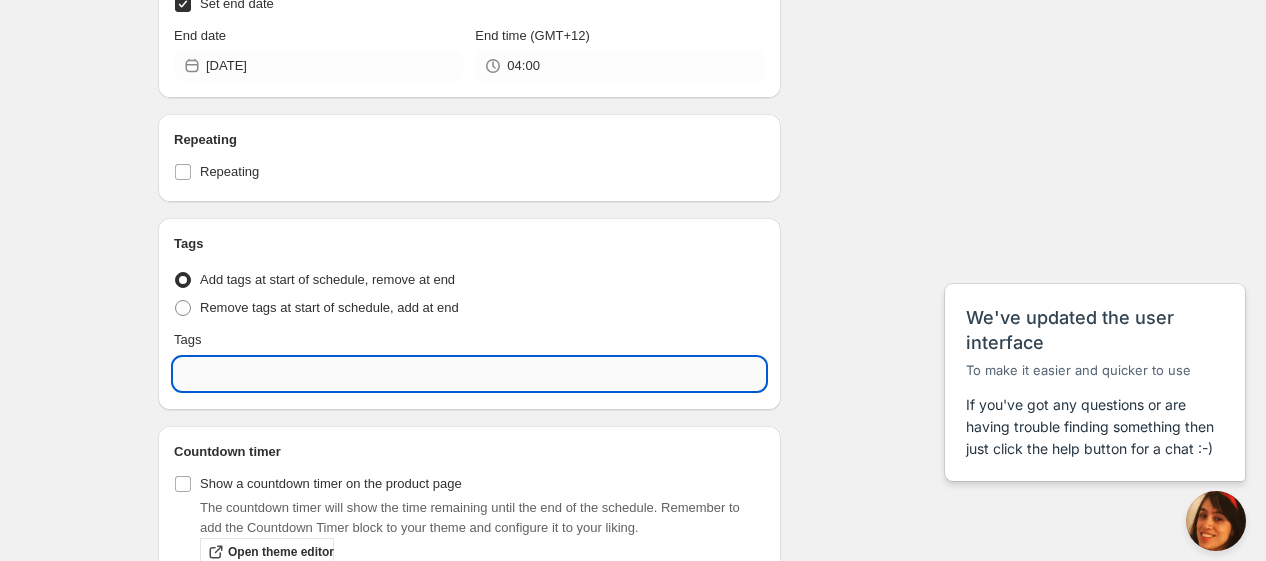 click at bounding box center [469, 374] 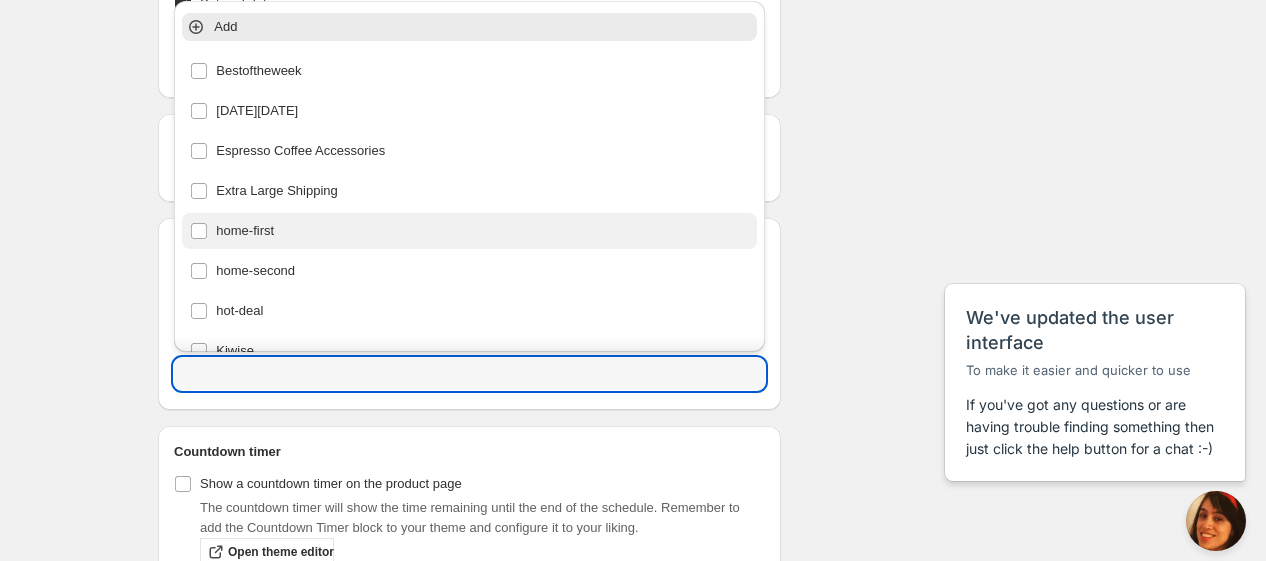 click on "home-first" at bounding box center [469, 231] 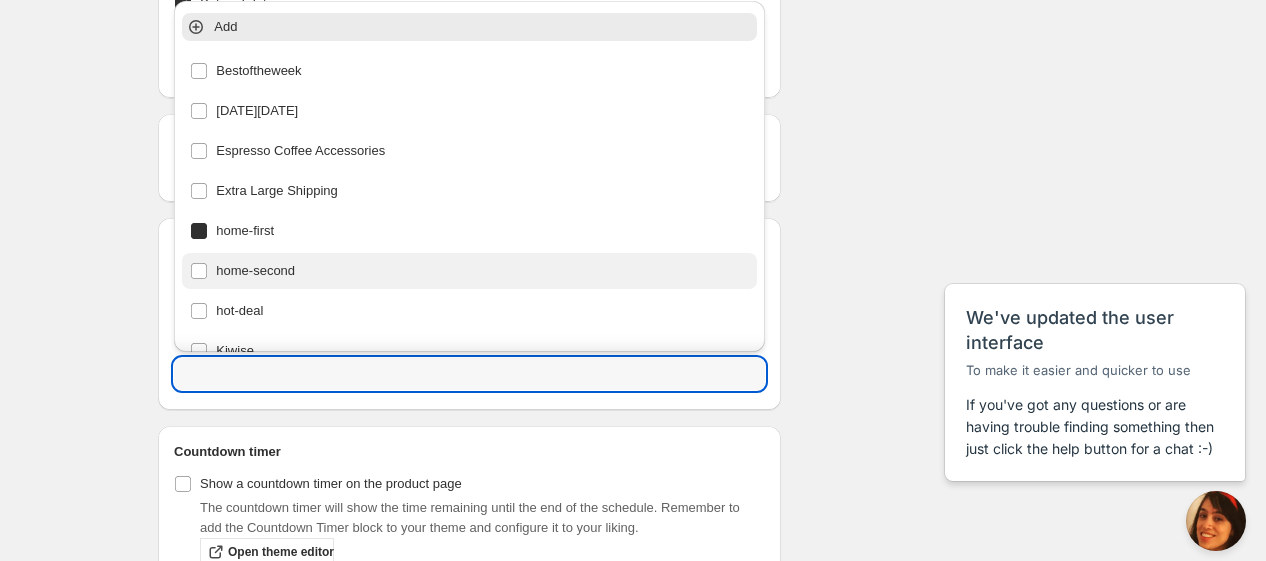 type on "home-first" 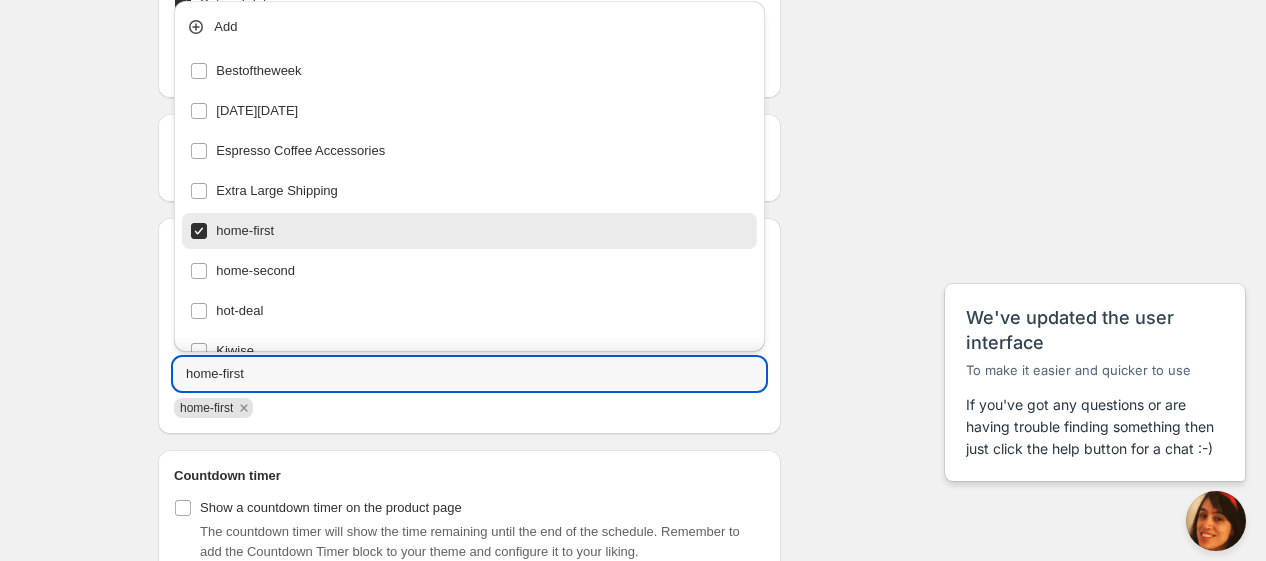 click on "Schedule name [DATE] 4am Your customers won't see this Product selection Entity type Specific products Specific collections Specific tags Specific vendors Browse Active dates Active Date Type Start immediately Schedule will run shortly after you save the schedule Set start date Schedule will run at a date you set in the future Start date [DATE] Start time (GMT+12) 04:00 Set end date End date [DATE] End time (GMT+12) 04:00 Repeating Repeating Ok Cancel Every 1 Date range Days Weeks Months Years Days Ends Never On specific date After a number of occurances Tags Tag type Add tags at start of schedule, remove at end Remove tags at start of schedule, add at end Tags home-first home-first Countdown timer Show a countdown timer on the product page The countdown timer will show the time remaining until the end of the schedule. Remember to add the Countdown Timer block to your theme and configure it to your liking. Open theme editor Summary [DATE] 4am Type Add/remove tags from products" at bounding box center [625, 26] 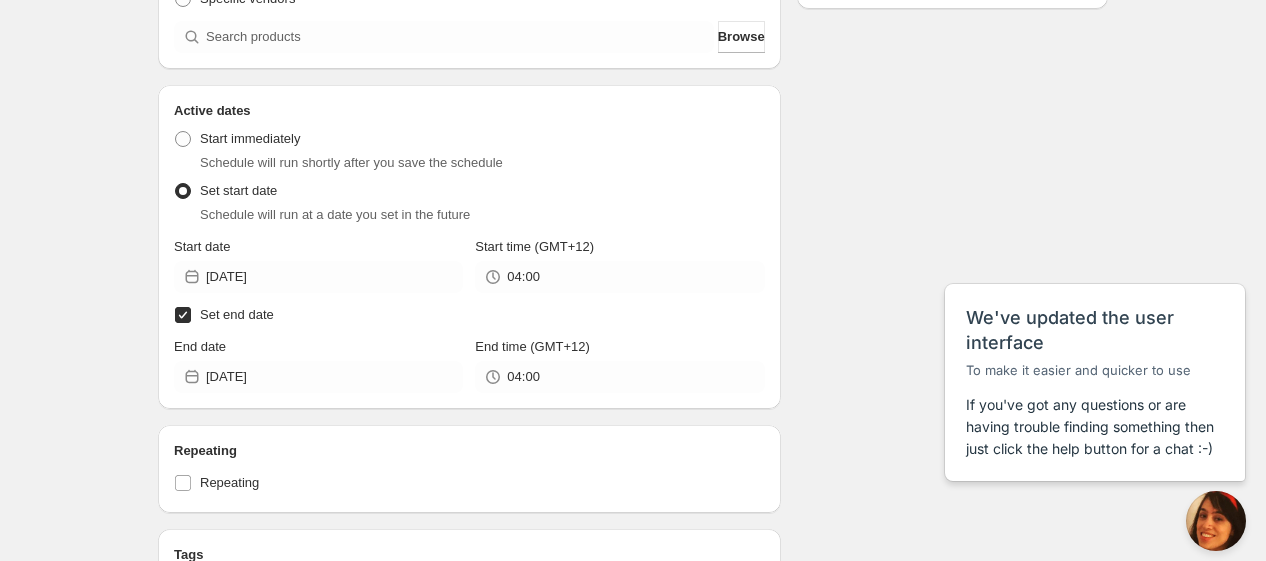 scroll, scrollTop: 133, scrollLeft: 0, axis: vertical 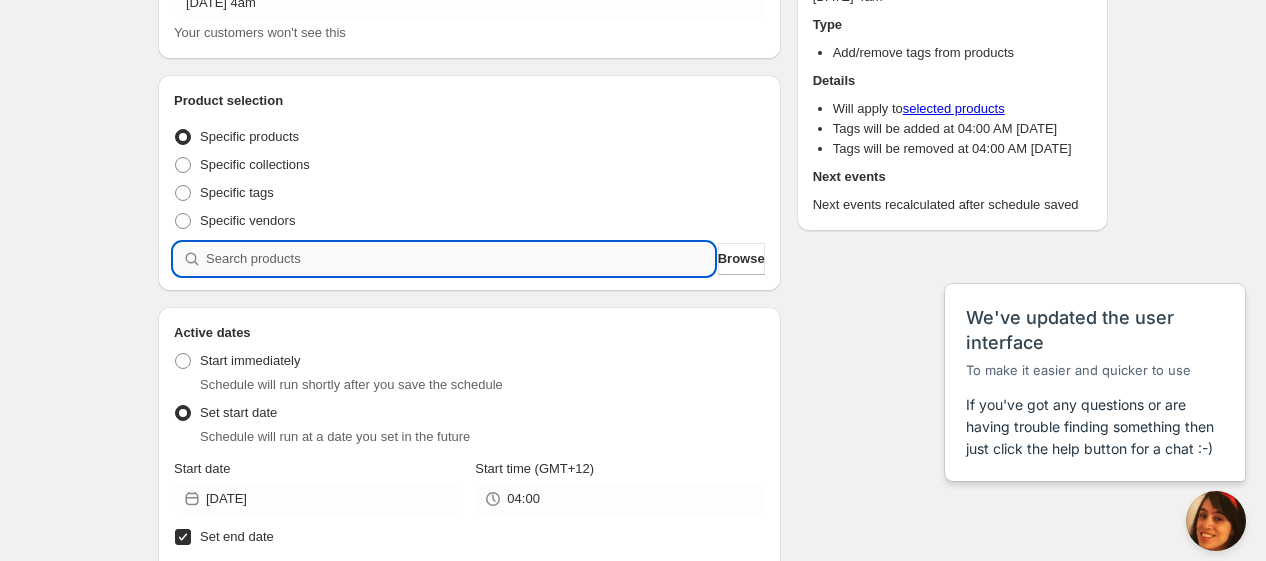 click at bounding box center [460, 259] 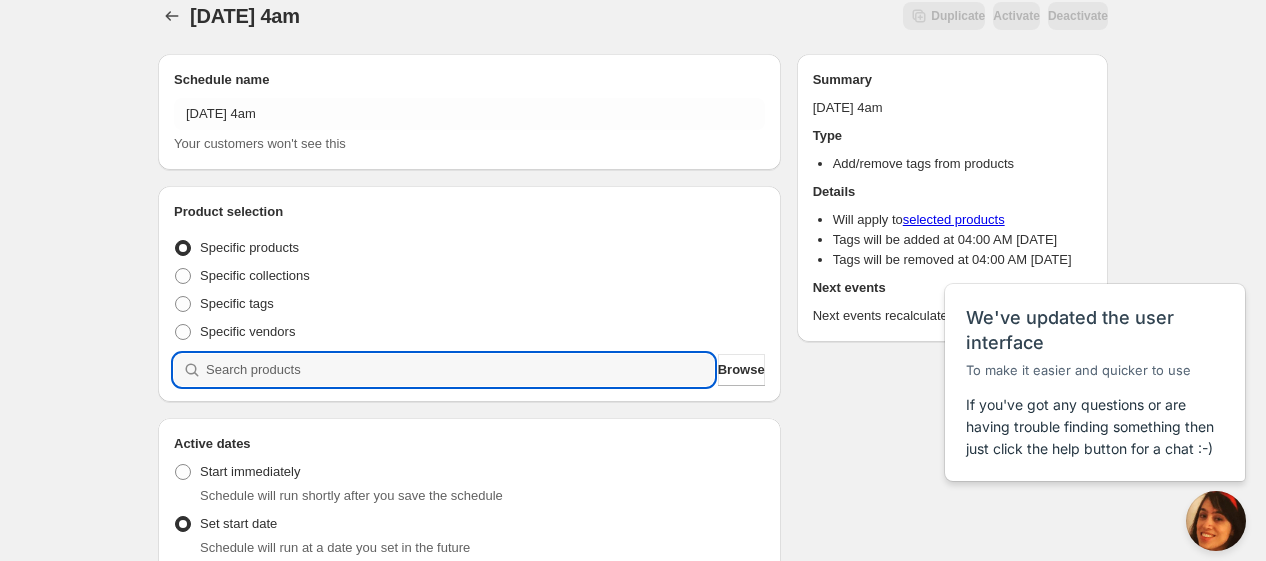 scroll, scrollTop: 133, scrollLeft: 0, axis: vertical 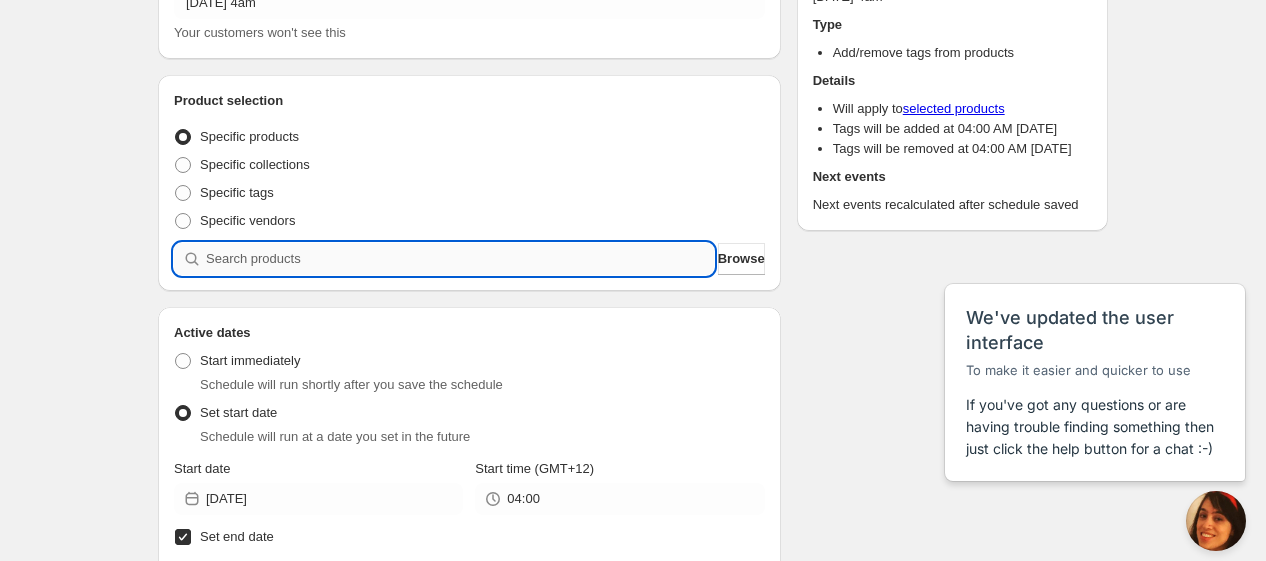 paste on "825756" 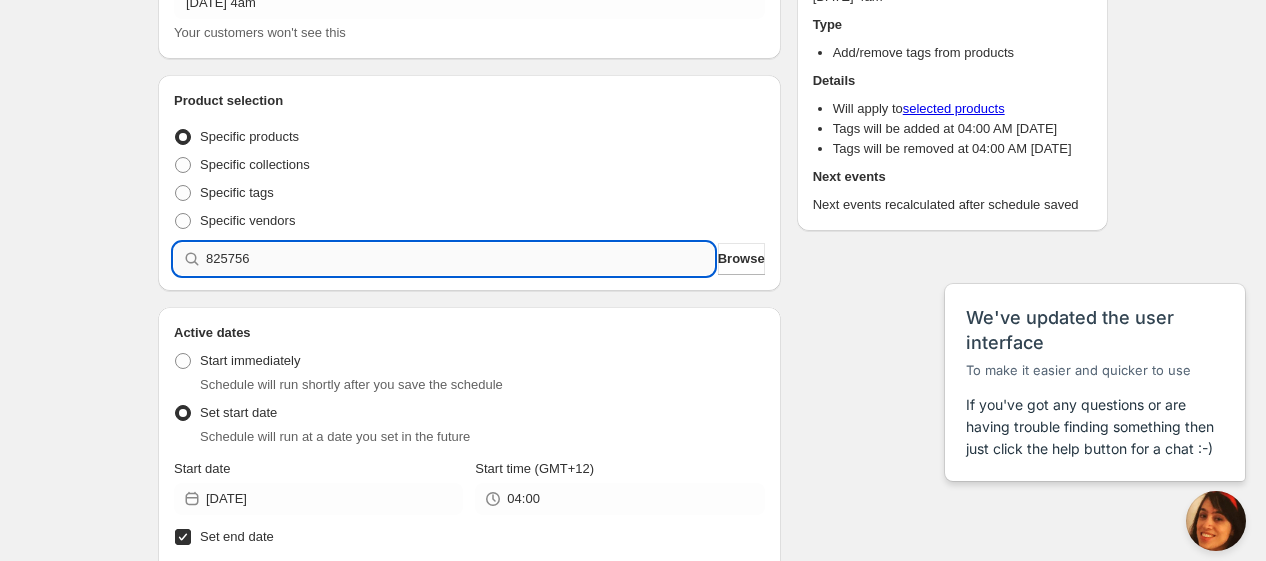 type 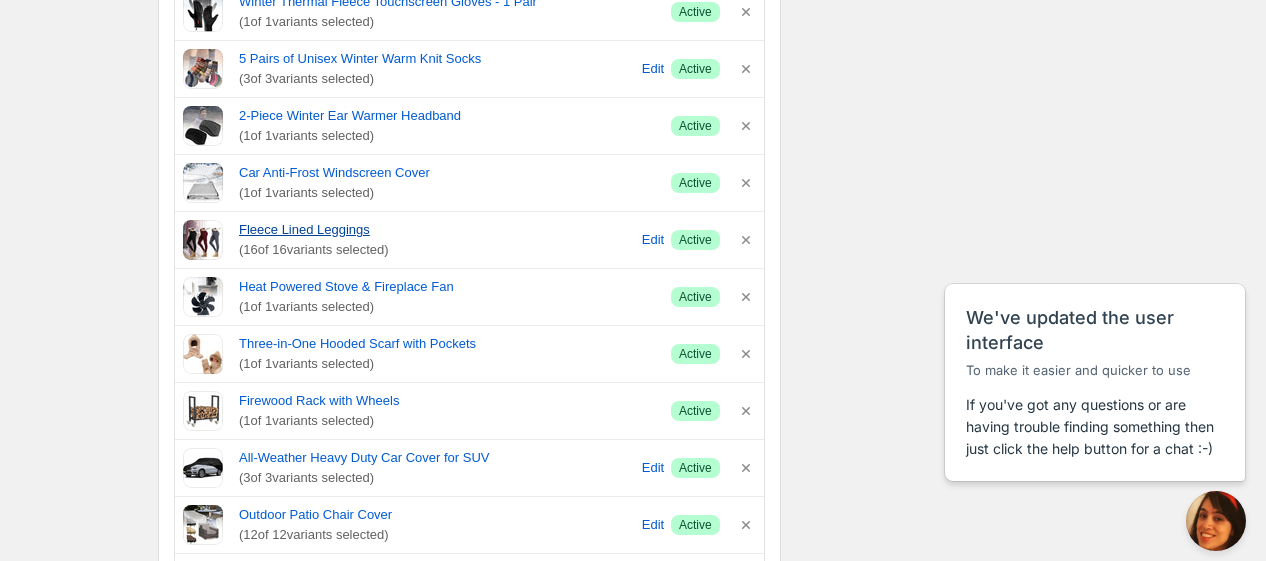 scroll, scrollTop: 601, scrollLeft: 0, axis: vertical 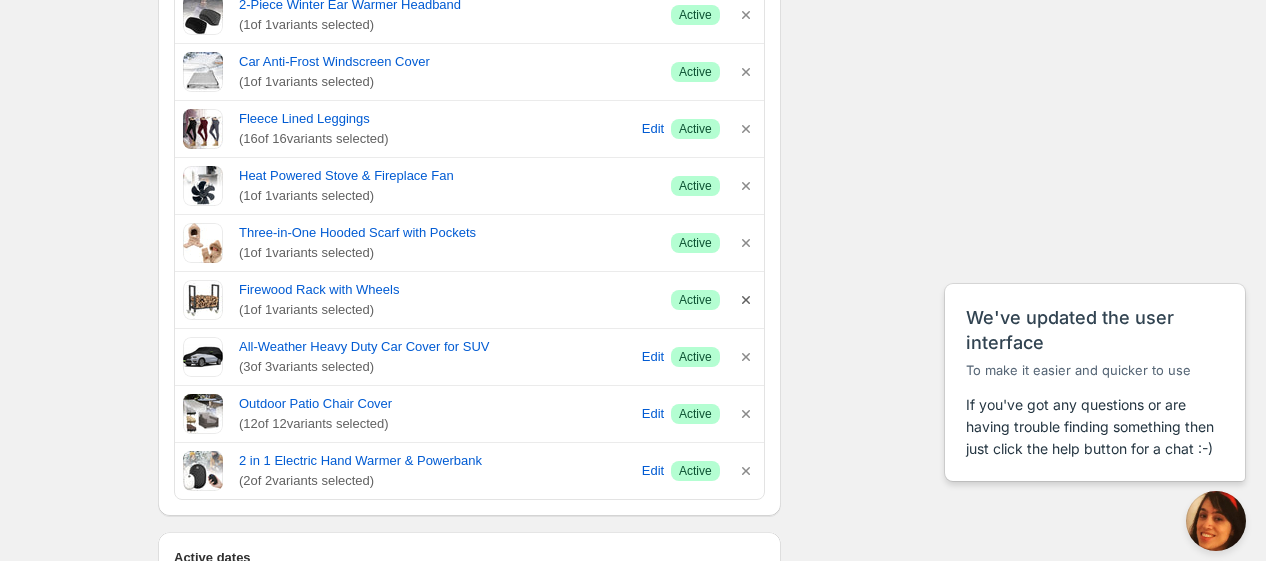 click 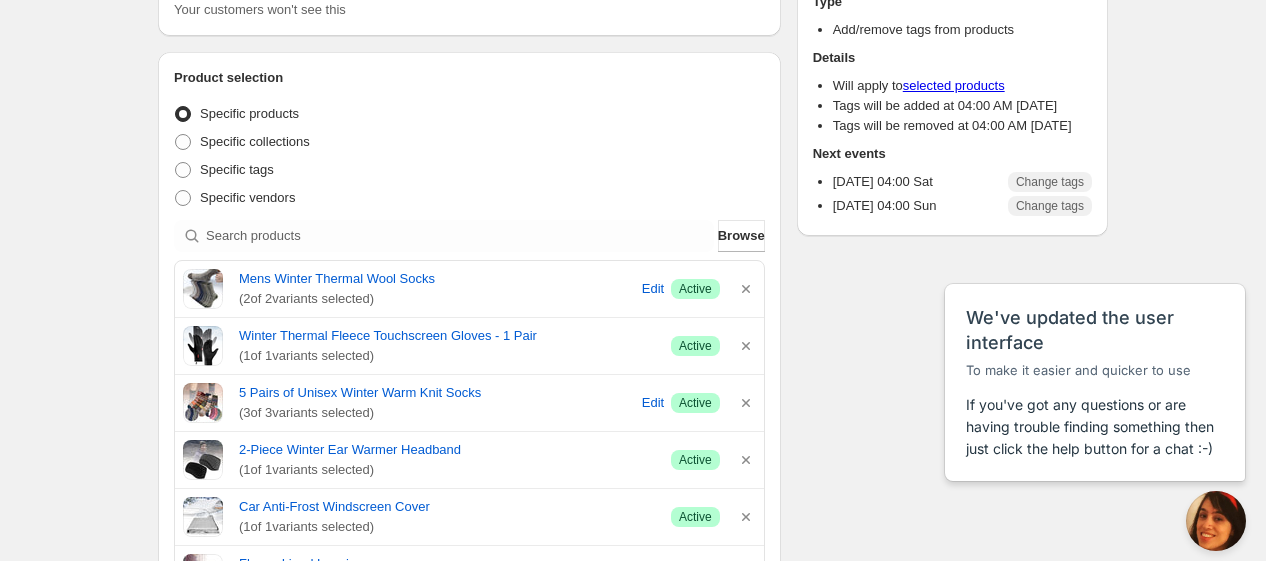 scroll, scrollTop: 45, scrollLeft: 0, axis: vertical 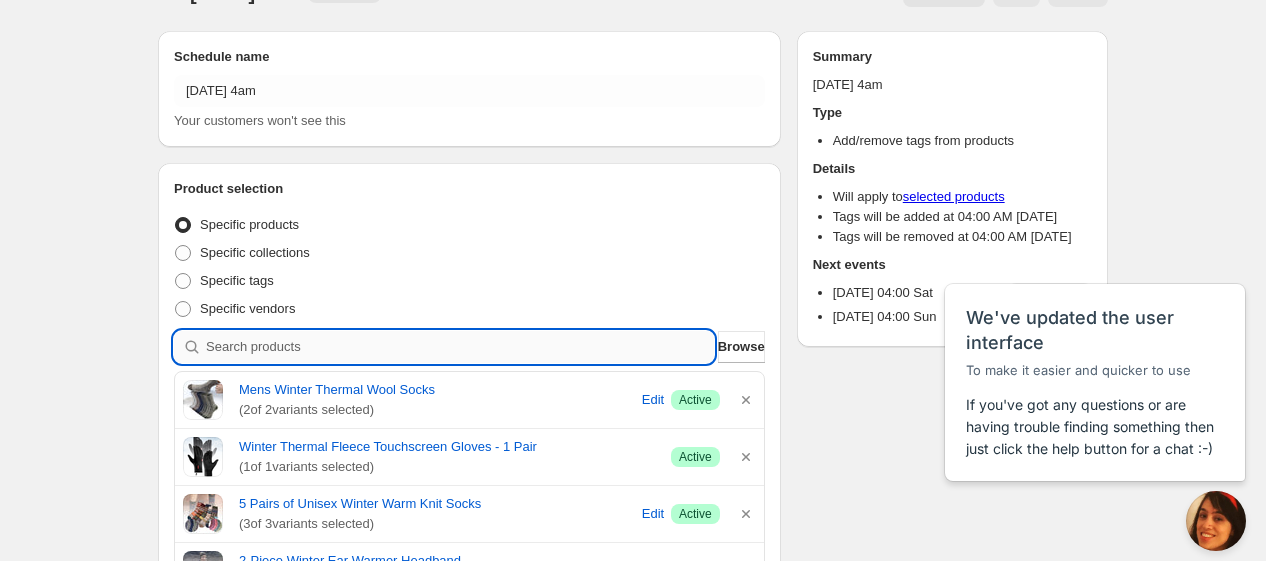 click at bounding box center [460, 347] 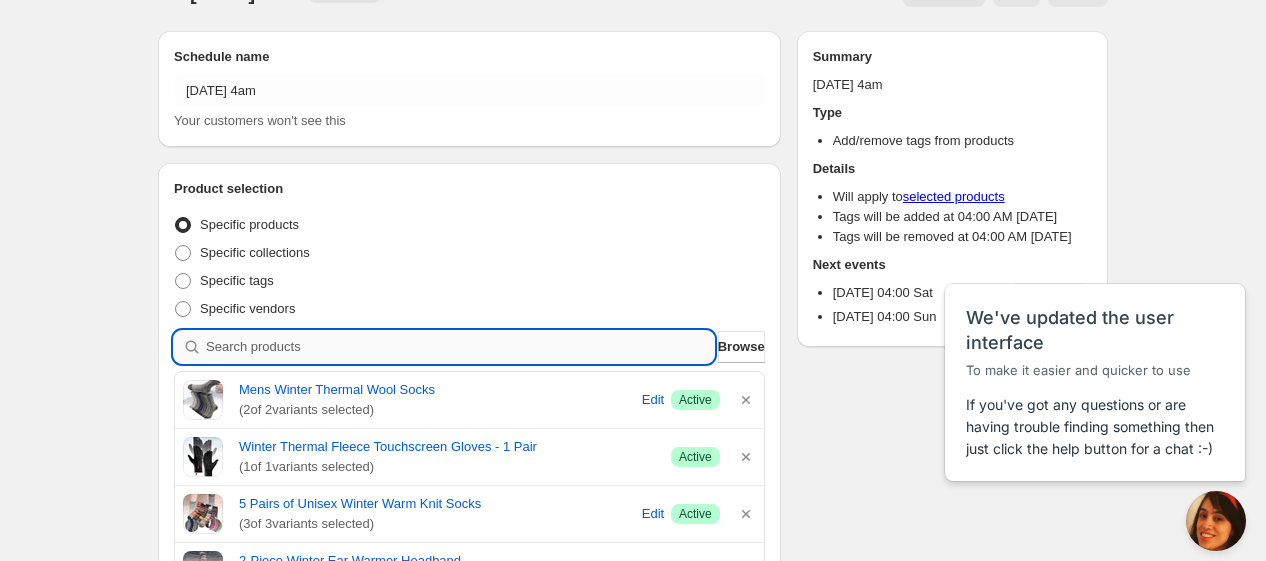 type on "f" 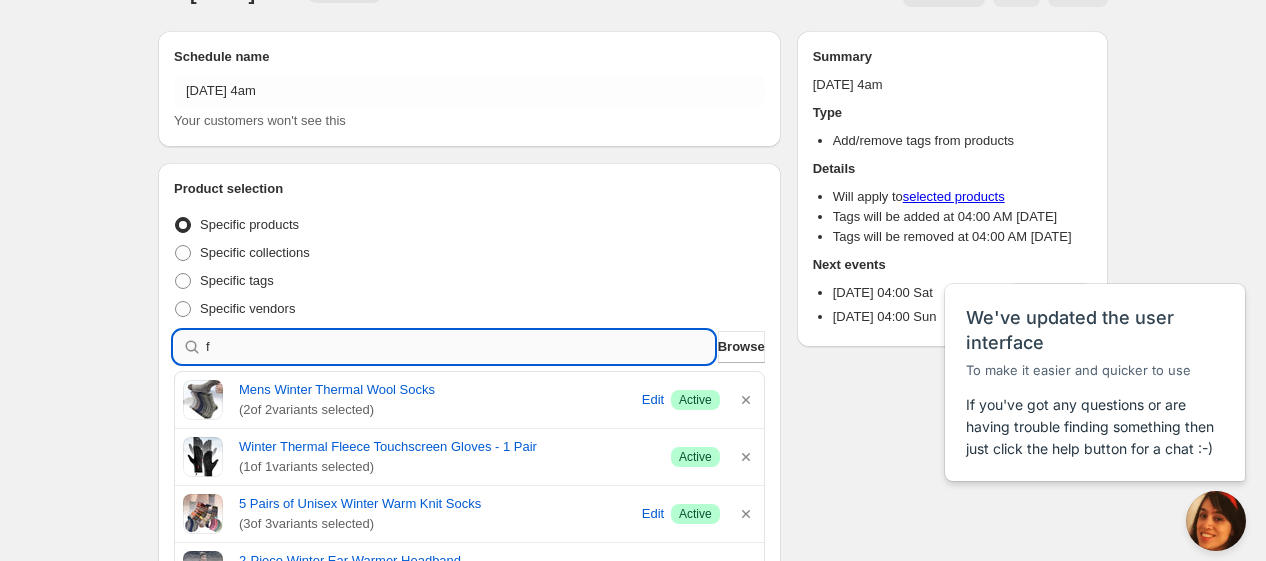 type 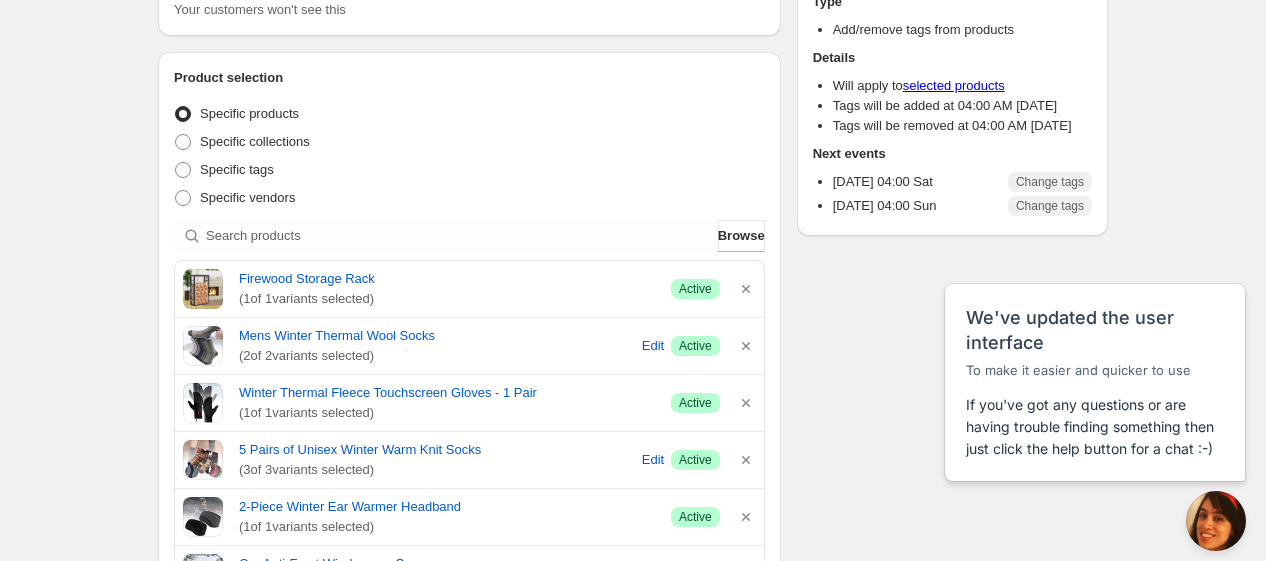 scroll, scrollTop: 0, scrollLeft: 0, axis: both 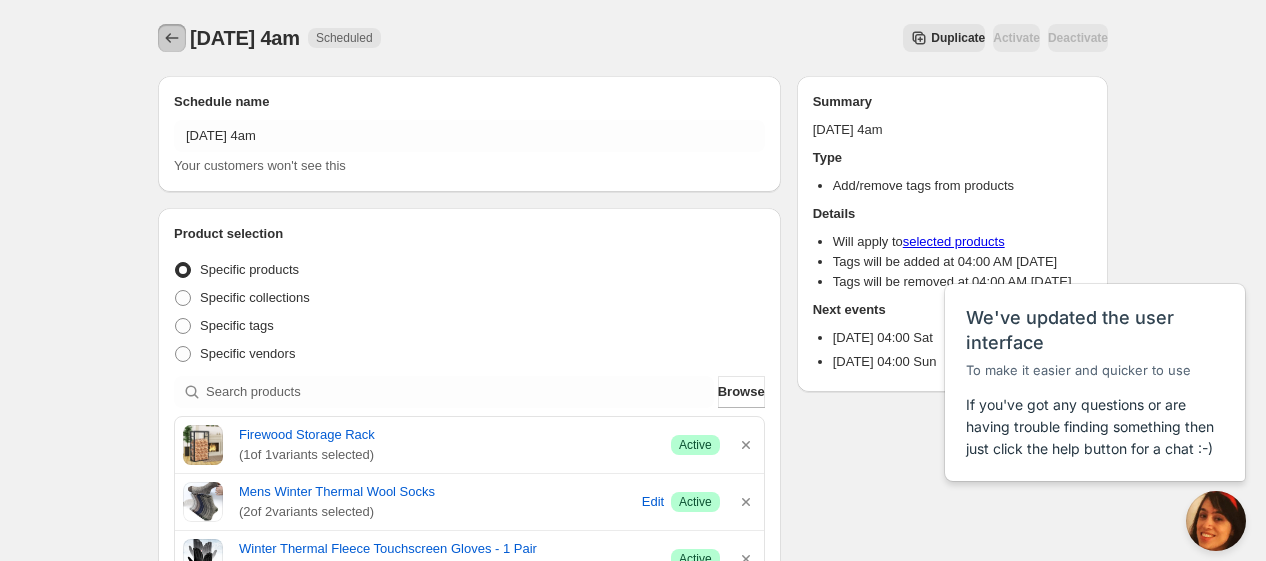 click 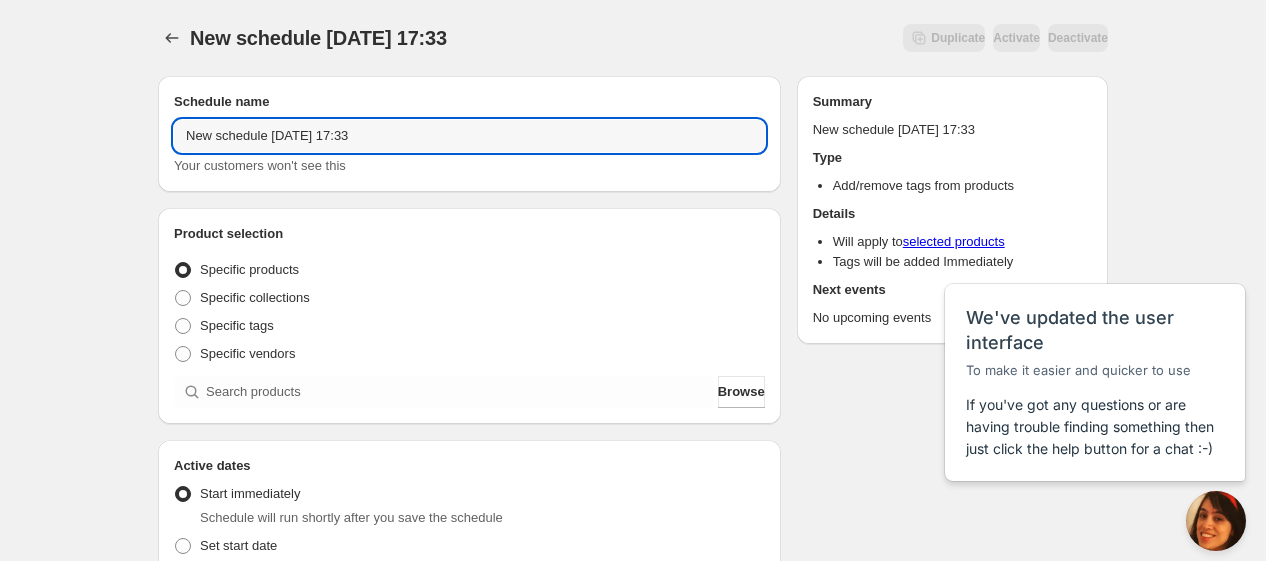 drag, startPoint x: 264, startPoint y: 142, endPoint x: 7, endPoint y: 140, distance: 257.00778 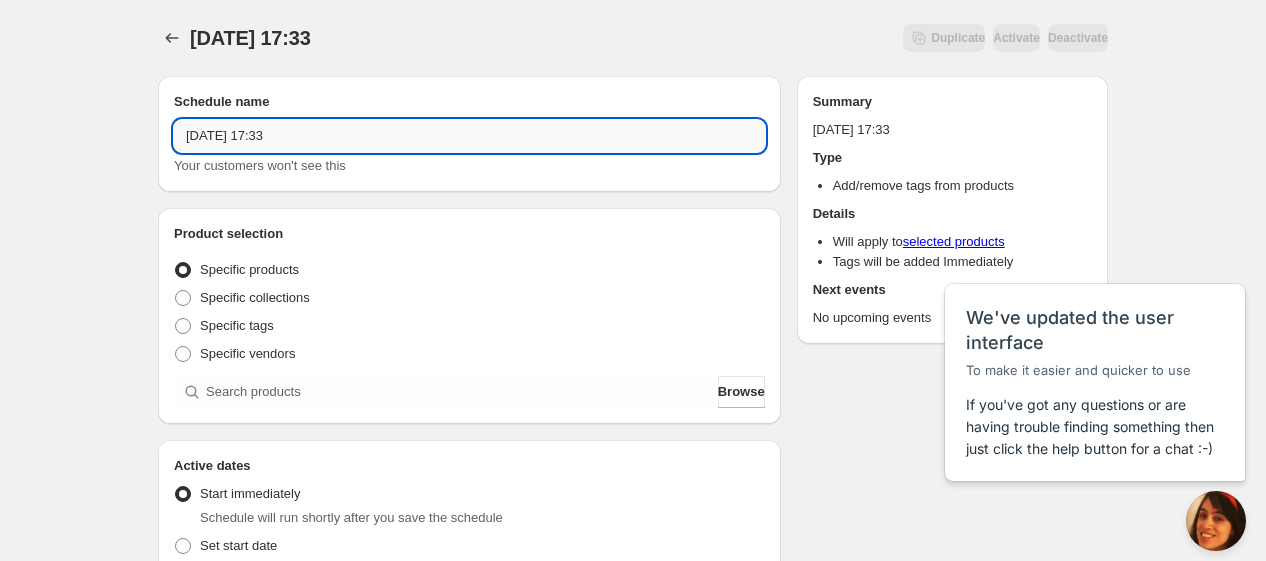 click on "[DATE] 17:33" at bounding box center [469, 136] 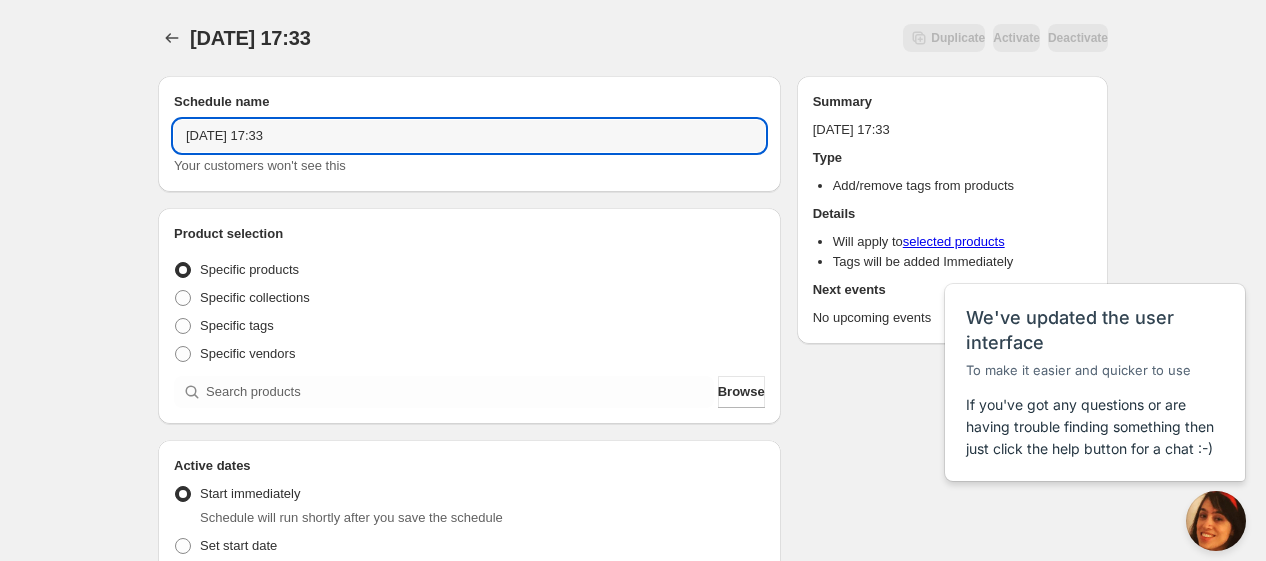 drag, startPoint x: 270, startPoint y: 130, endPoint x: 412, endPoint y: 153, distance: 143.85062 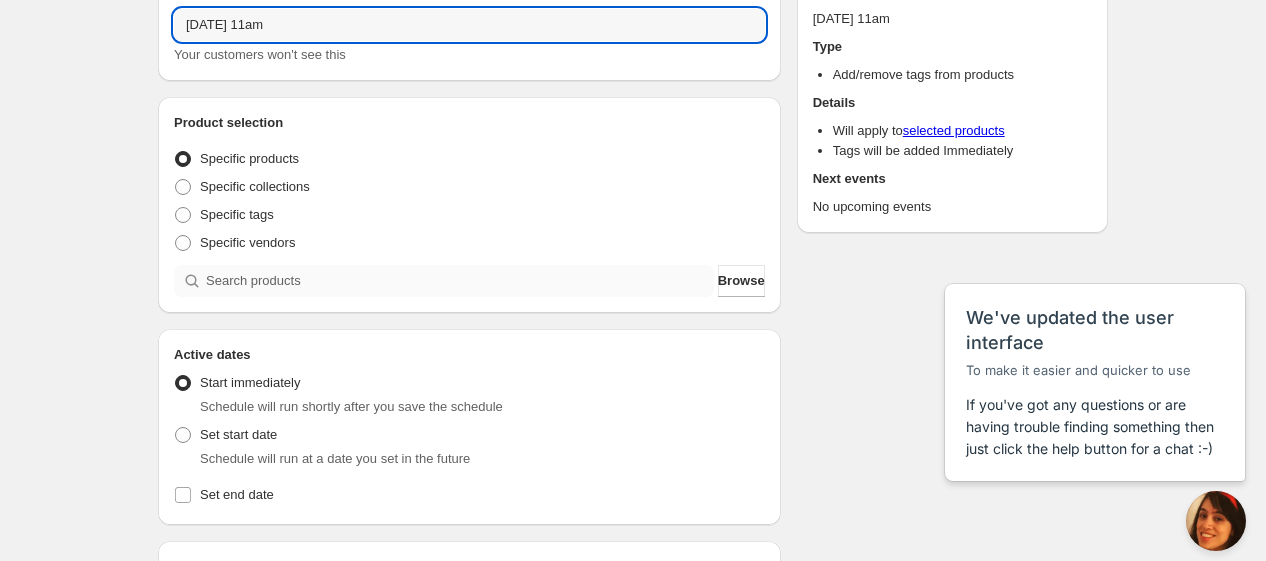 scroll, scrollTop: 222, scrollLeft: 0, axis: vertical 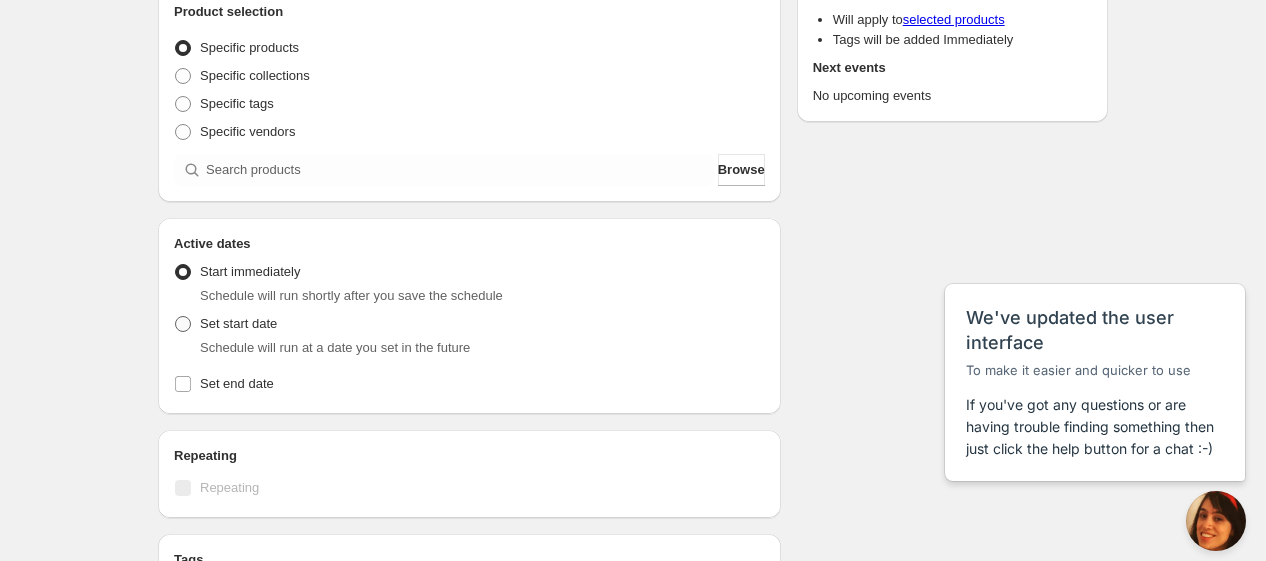 type on "[DATE] 11am" 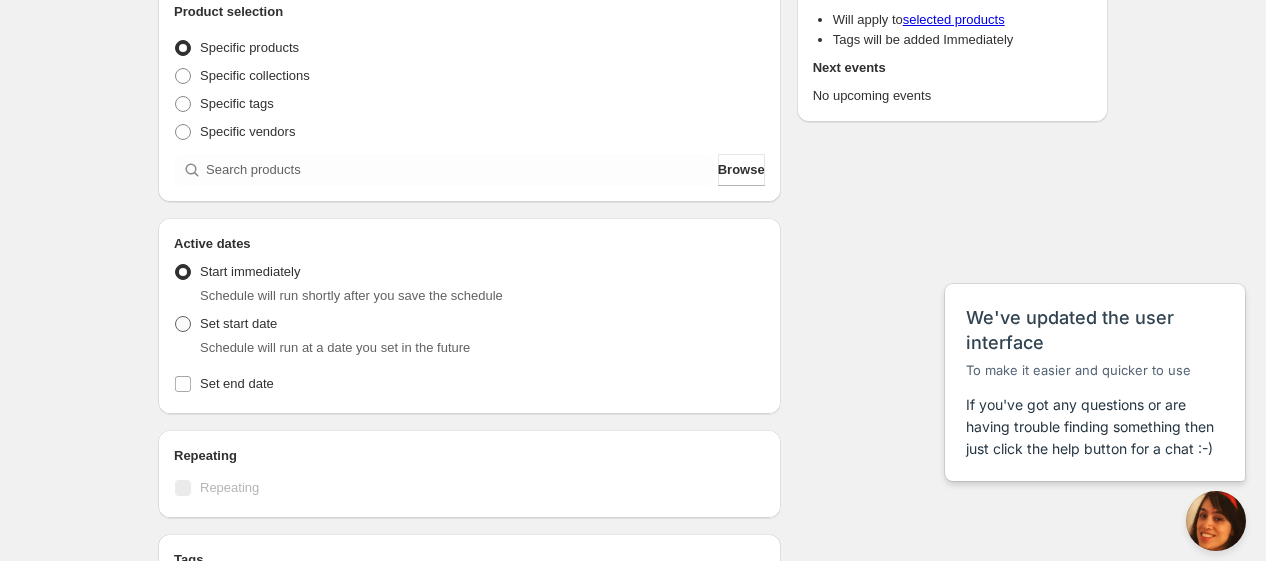 radio on "true" 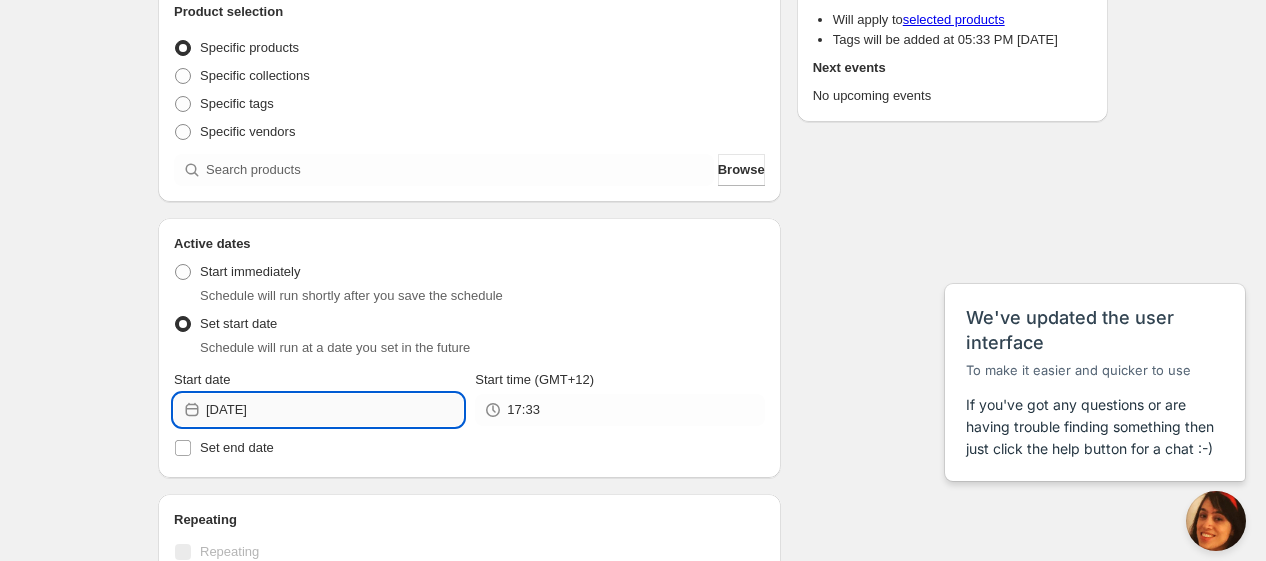 click on "[DATE]" at bounding box center (334, 410) 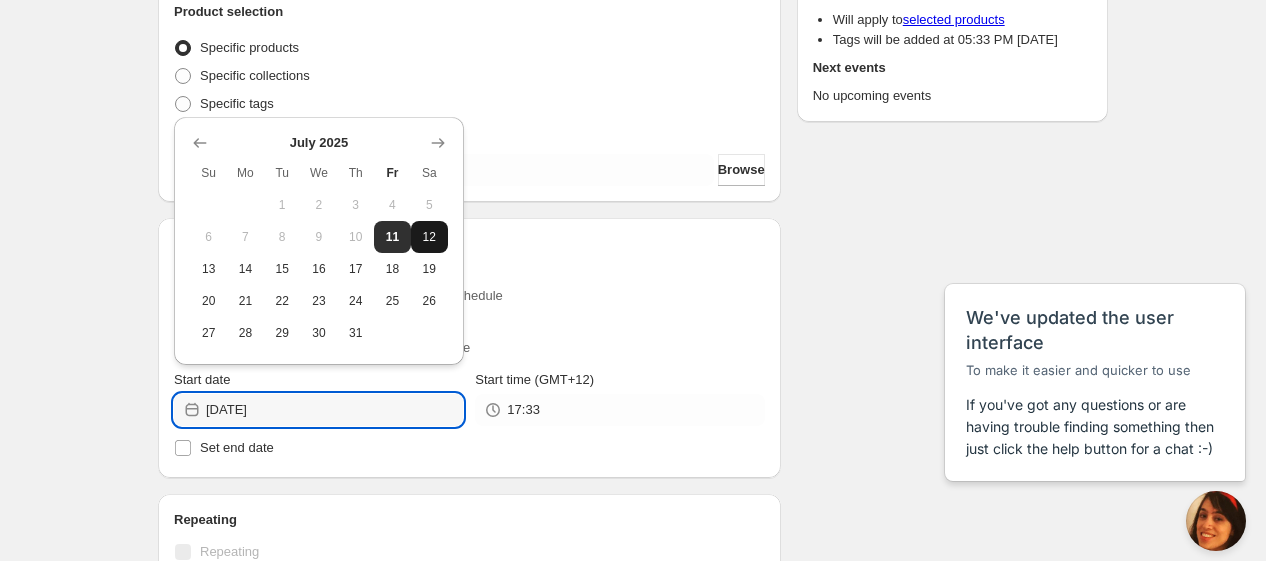 click on "12" at bounding box center (429, 237) 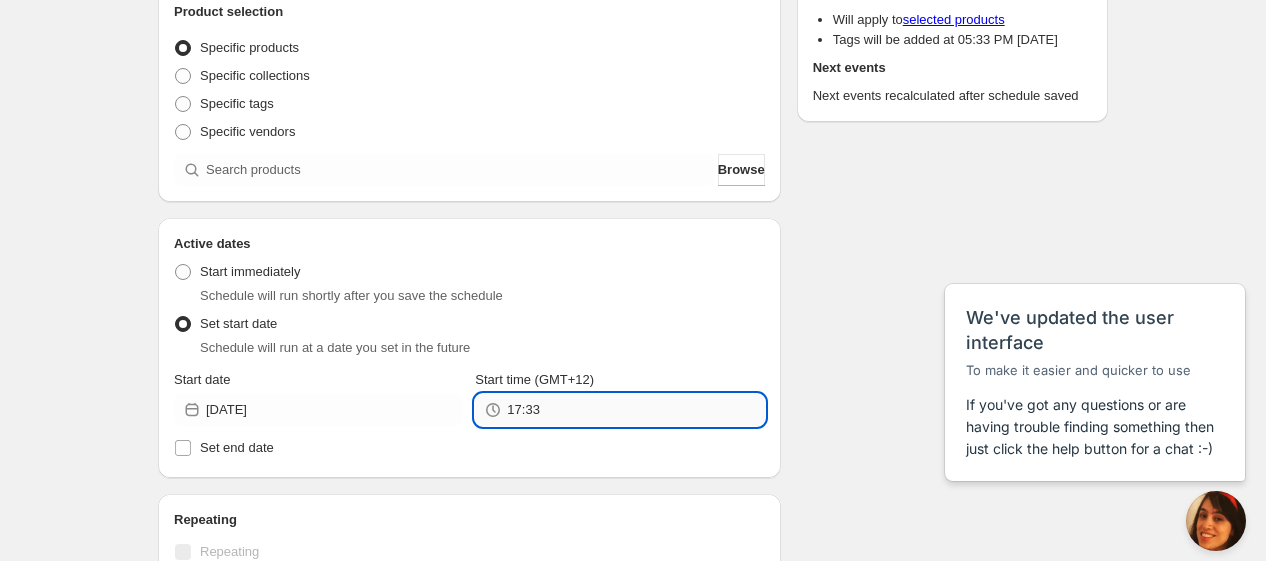 click on "17:33" at bounding box center [635, 410] 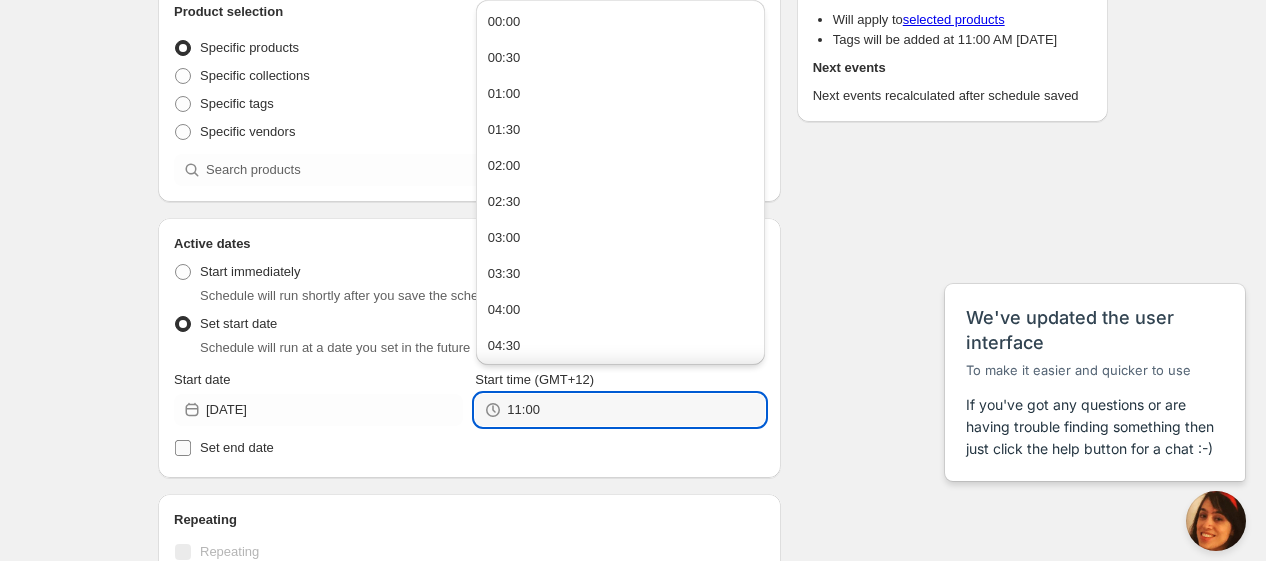 type on "11:00" 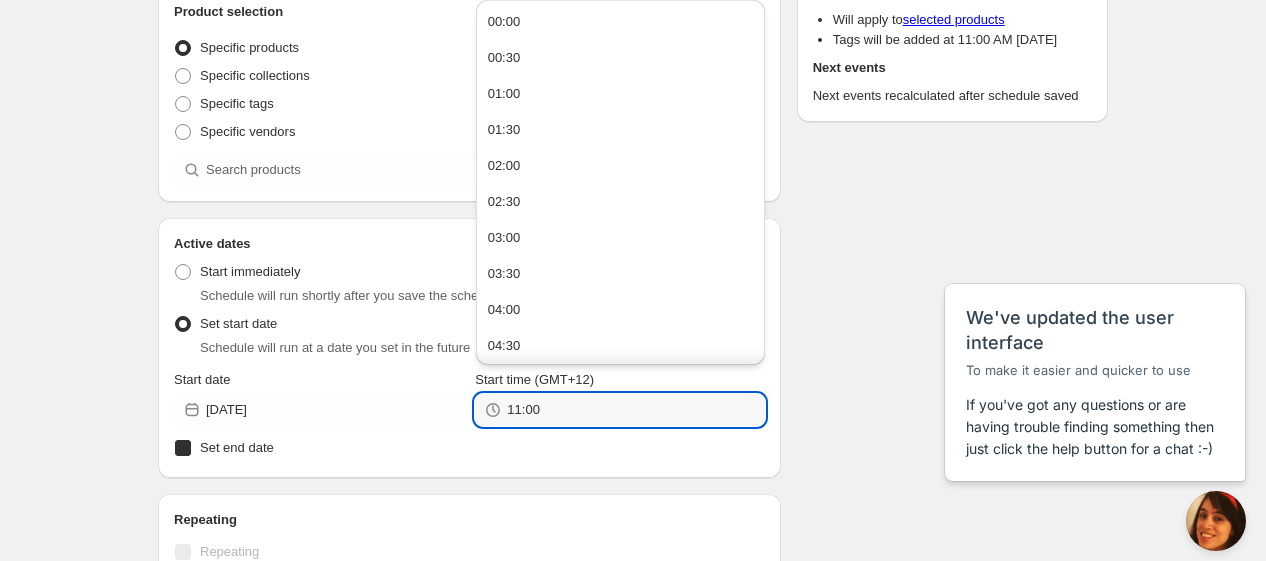 checkbox on "true" 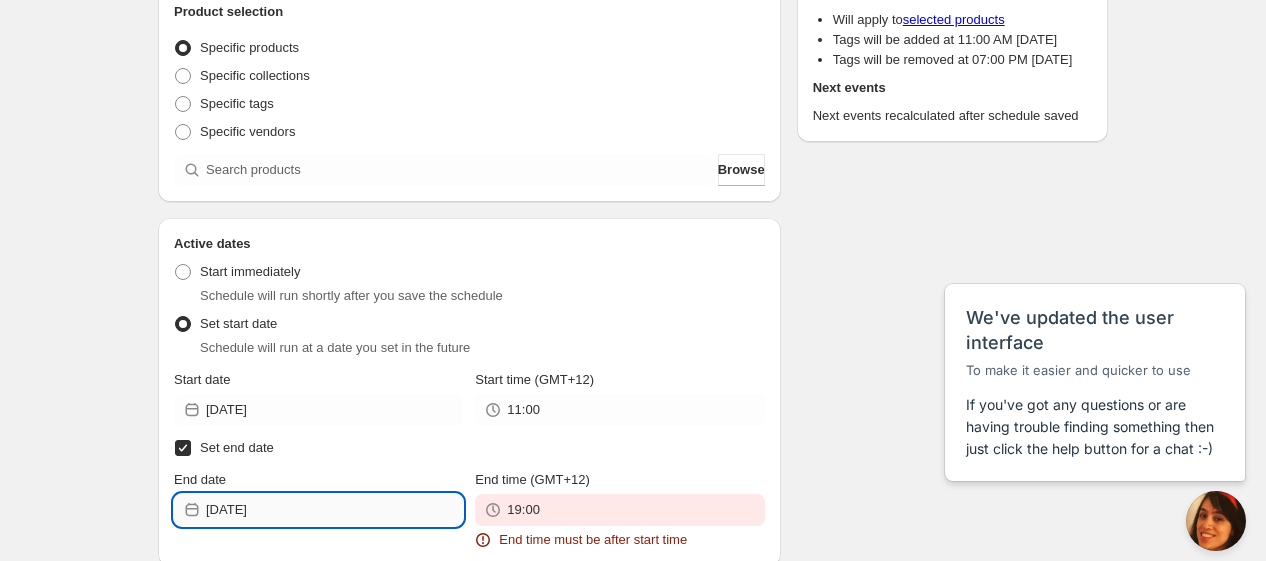 click on "[DATE]" at bounding box center (334, 510) 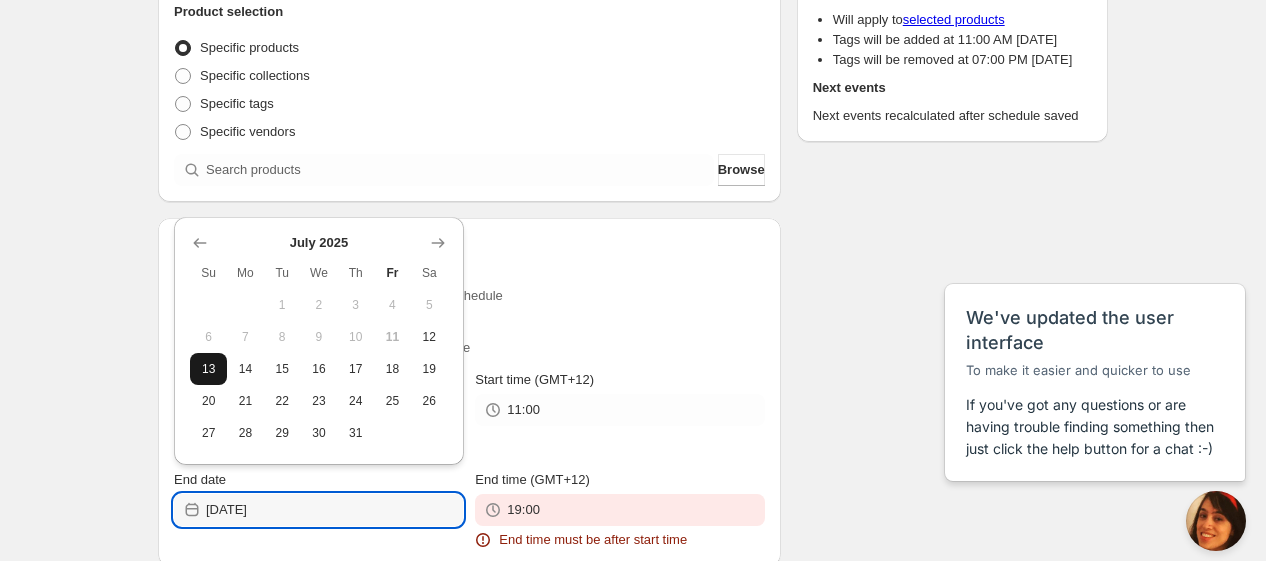 click on "13" at bounding box center [208, 369] 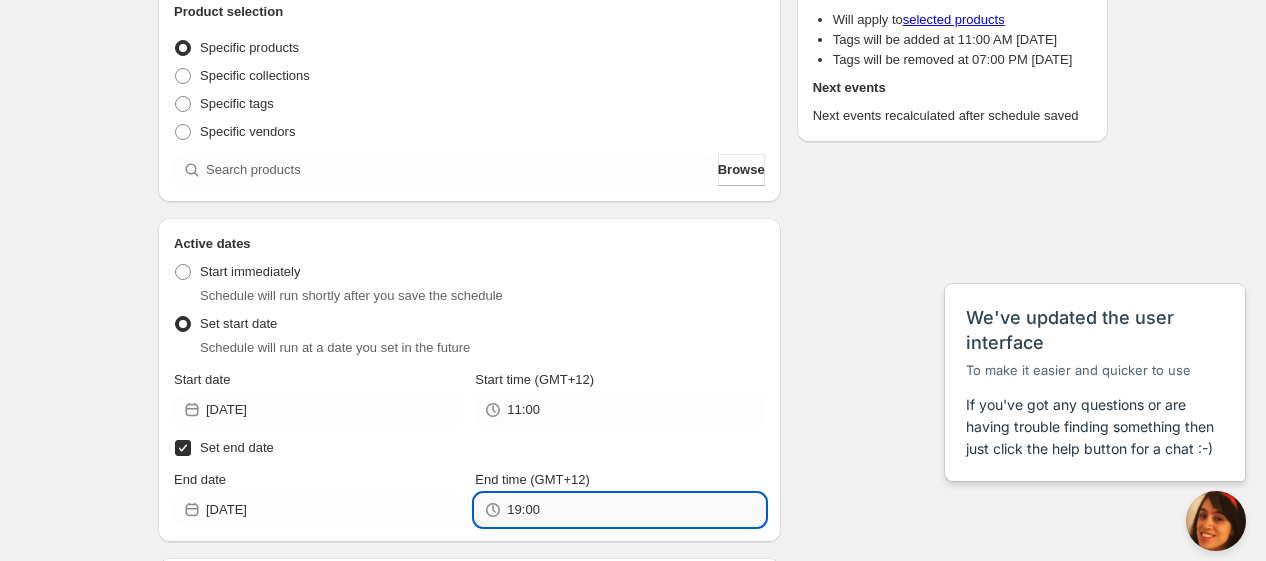 click on "19:00" at bounding box center [635, 510] 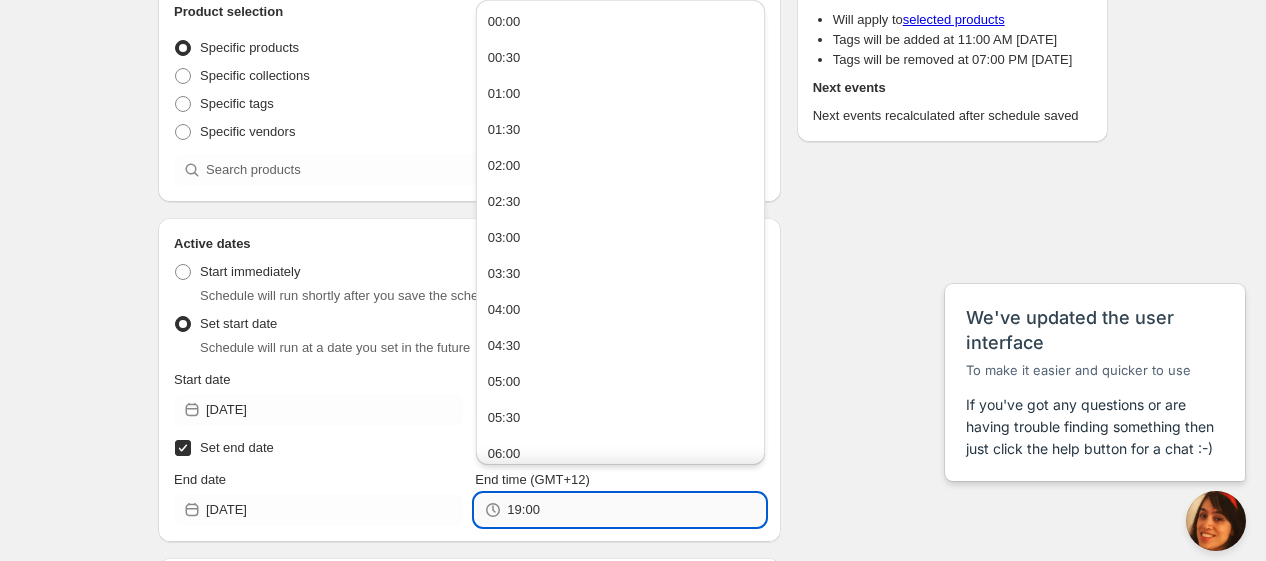 paste on "1" 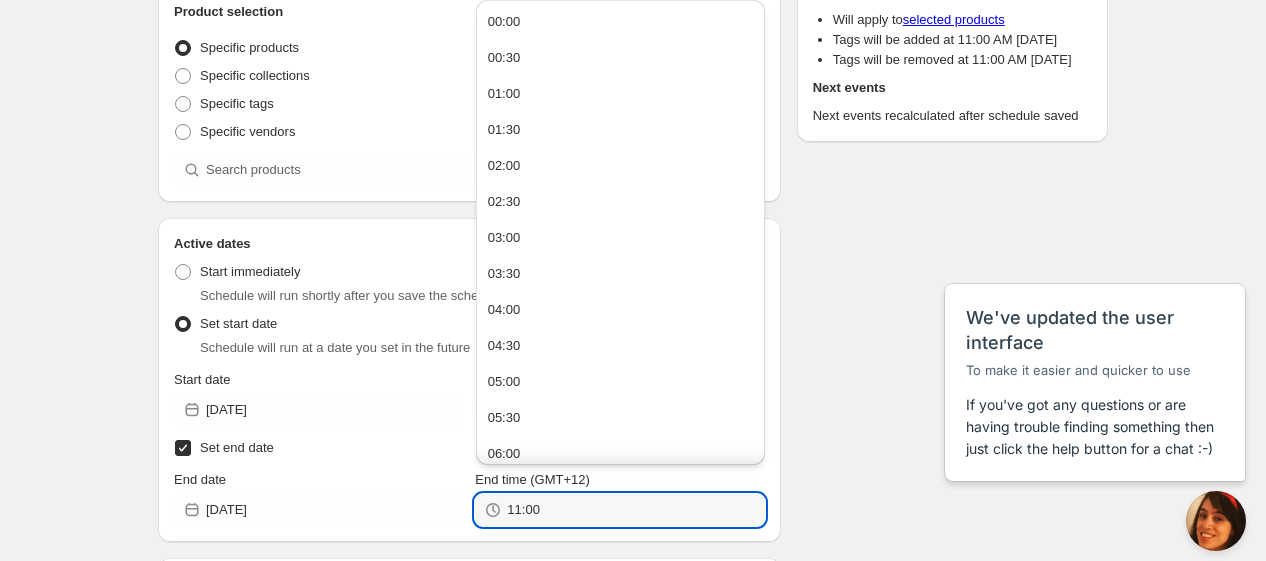 type on "11:00" 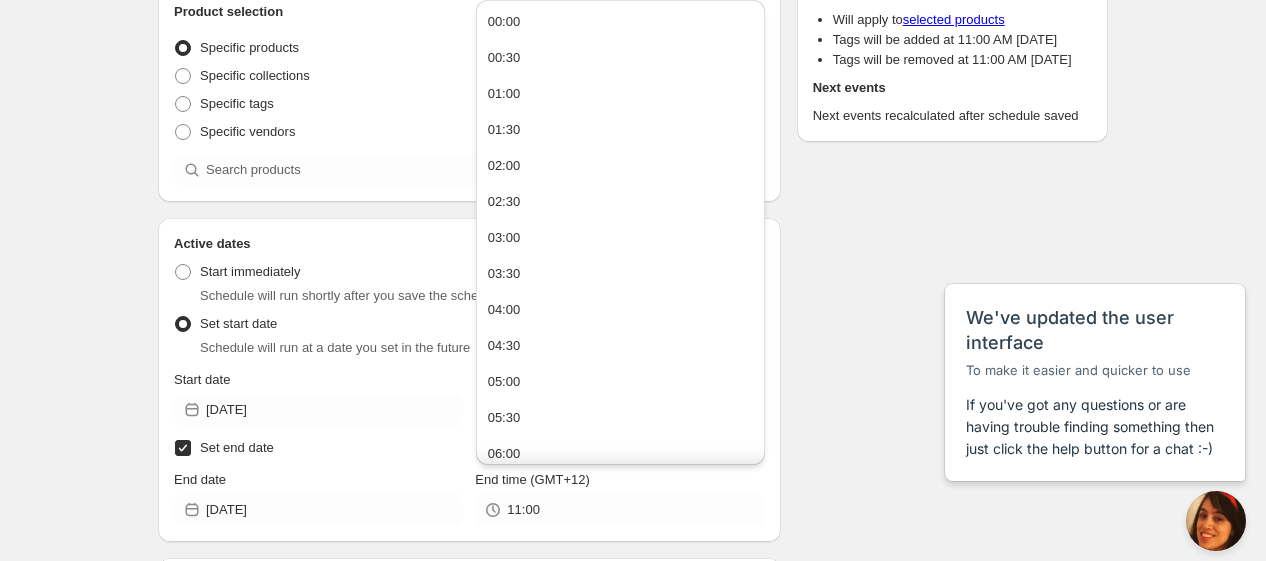 click on "Schedule name [DATE] 11am Your customers won't see this Product selection Entity type Specific products Specific collections Specific tags Specific vendors Browse Active dates Active Date Type Start immediately Schedule will run shortly after you save the schedule Set start date Schedule will run at a date you set in the future Start date [DATE] Start time (GMT+12) 11:00 Set end date End date [DATE] End time (GMT+12) 11:00 Repeating Repeating Ok Cancel Every 1 Date range Days Weeks Months Years Days Ends Never On specific date After a number of occurances Tags Tag type Add tags at start of schedule, remove at end Remove tags at start of schedule, add at end Tags Countdown timer Show a countdown timer on the product page The countdown timer will show the time remaining until the end of the schedule. Remember to add the Countdown Timer block to your theme and configure it to your liking. Open theme editor Summary [DATE] 11am Type Add/remove tags from products Details Will apply to" at bounding box center (625, 458) 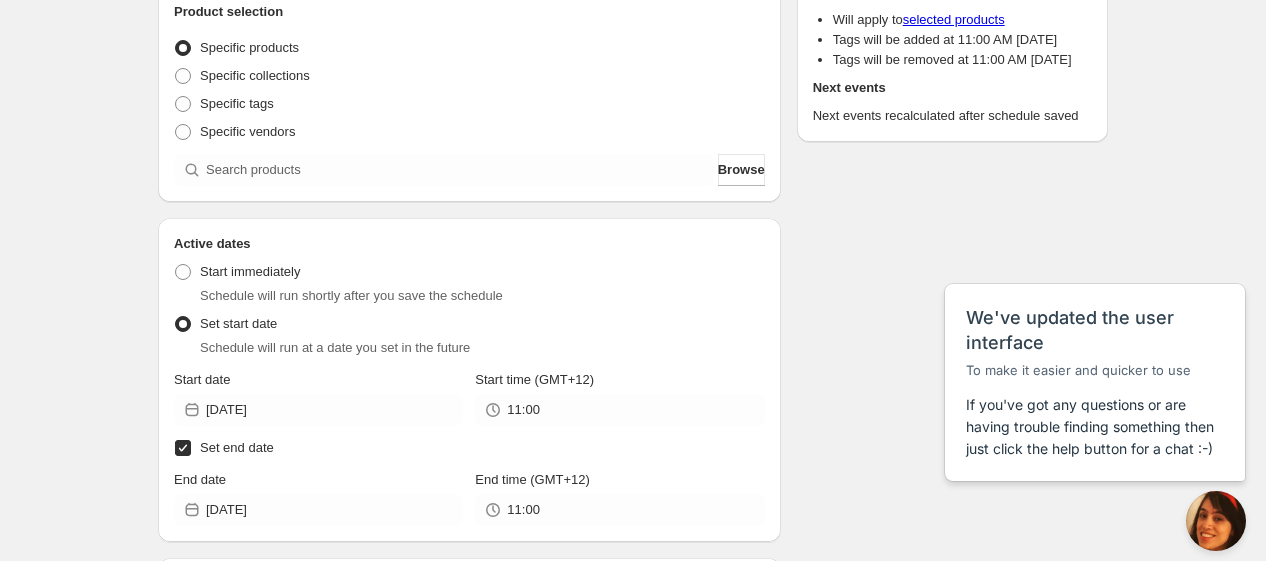 scroll, scrollTop: 666, scrollLeft: 0, axis: vertical 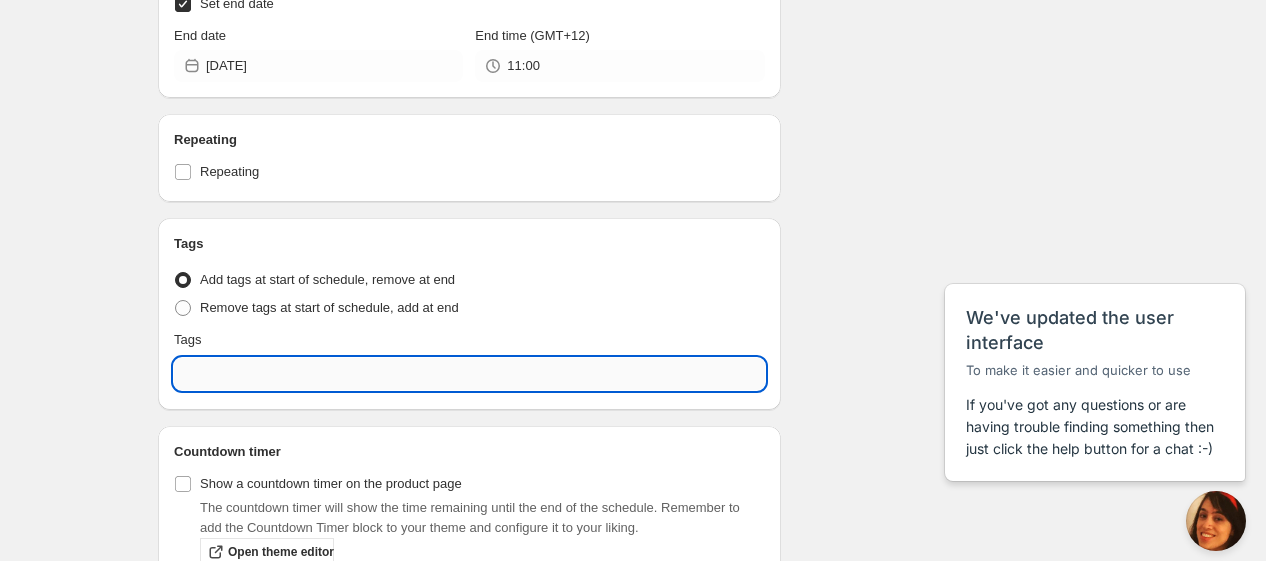 click at bounding box center (469, 374) 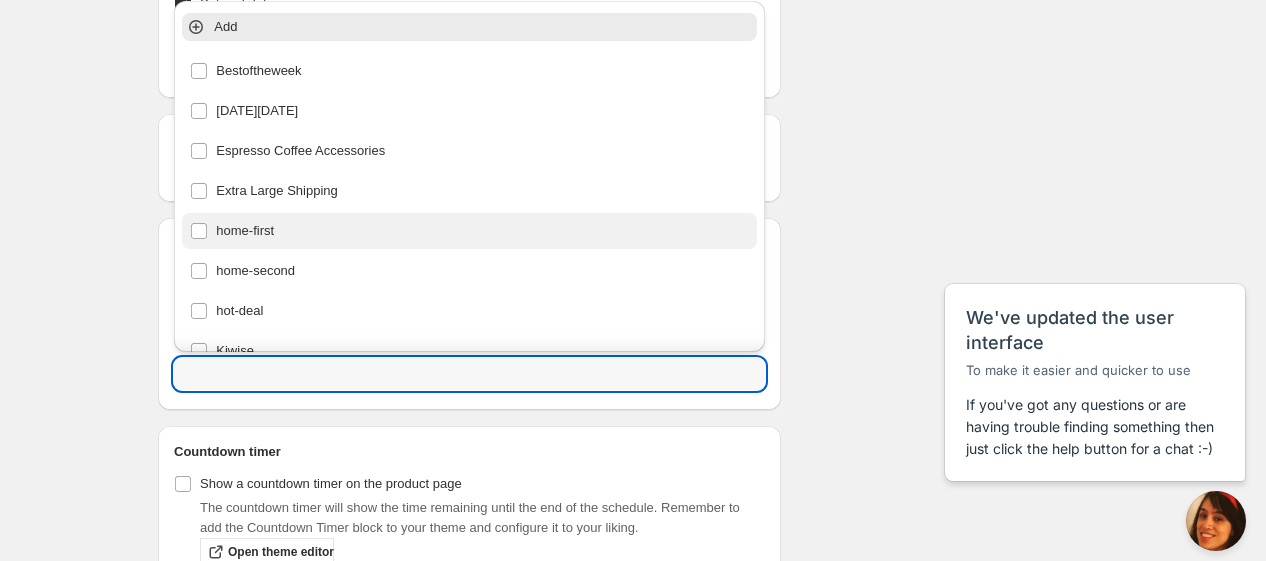 click on "home-first" at bounding box center [469, 231] 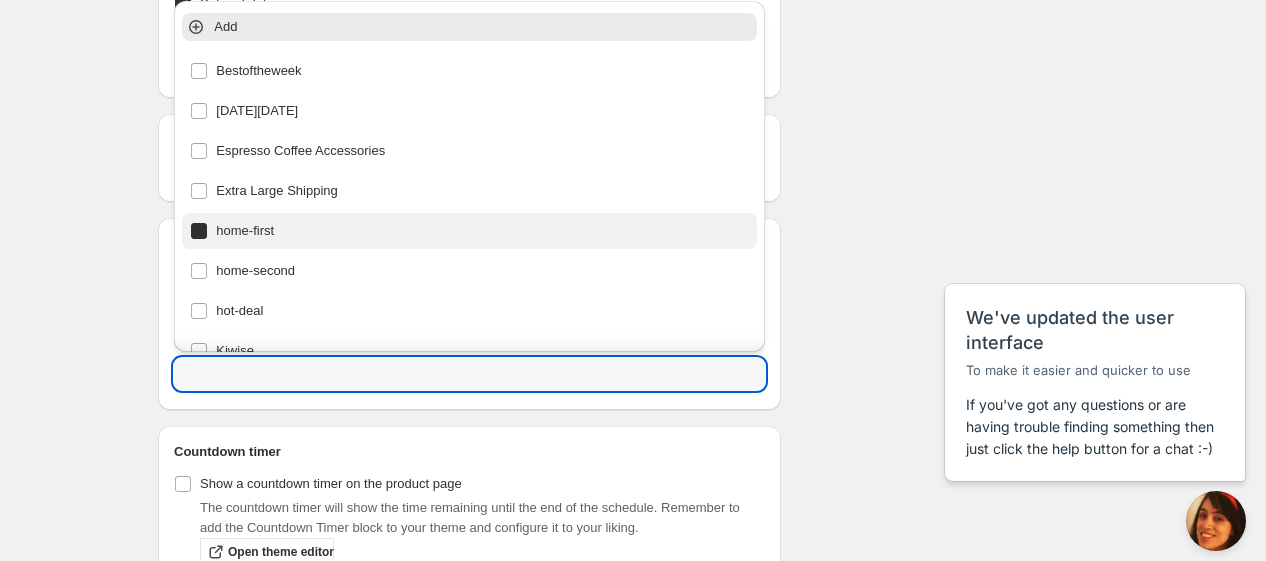 type on "home-first" 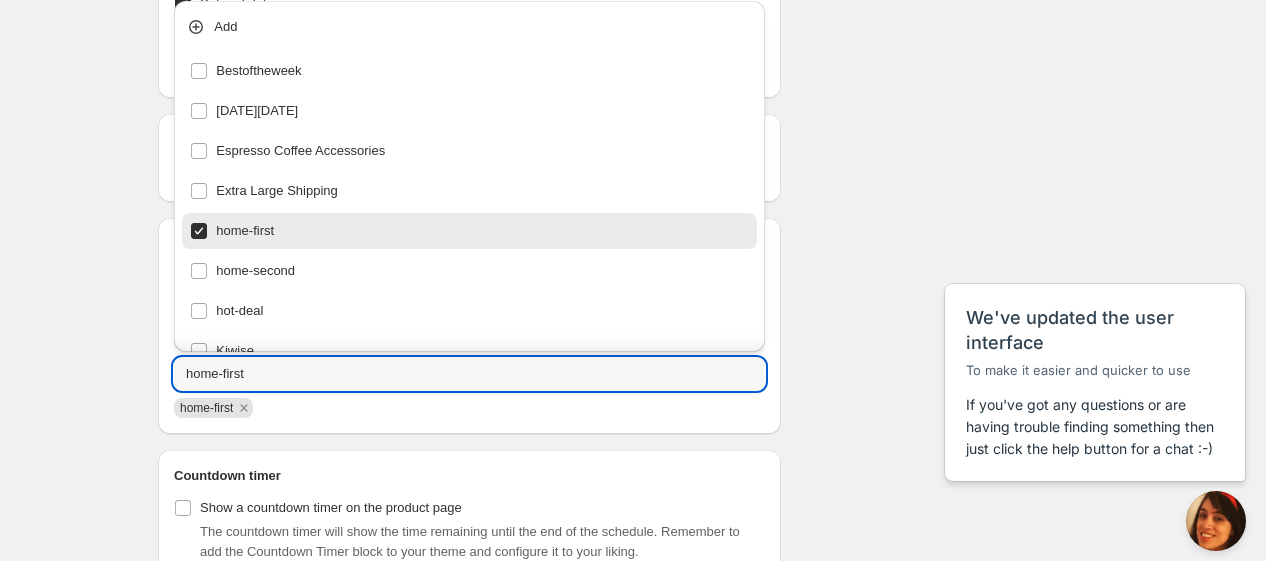 click on "Schedule name [DATE] 11am Your customers won't see this Product selection Entity type Specific products Specific collections Specific tags Specific vendors Browse Active dates Active Date Type Start immediately Schedule will run shortly after you save the schedule Set start date Schedule will run at a date you set in the future Start date [DATE] Start time (GMT+12) 11:00 Set end date End date [DATE] End time (GMT+12) 11:00 Repeating Repeating Ok Cancel Every 1 Date range Days Weeks Months Years Days Ends Never On specific date After a number of occurances Tags Tag type Add tags at start of schedule, remove at end Remove tags at start of schedule, add at end Tags home-first home-first Countdown timer Show a countdown timer on the product page The countdown timer will show the time remaining until the end of the schedule. Remember to add the Countdown Timer block to your theme and configure it to your liking. Open theme editor Summary [DATE] 11am Type Add/remove tags from products" at bounding box center (625, 26) 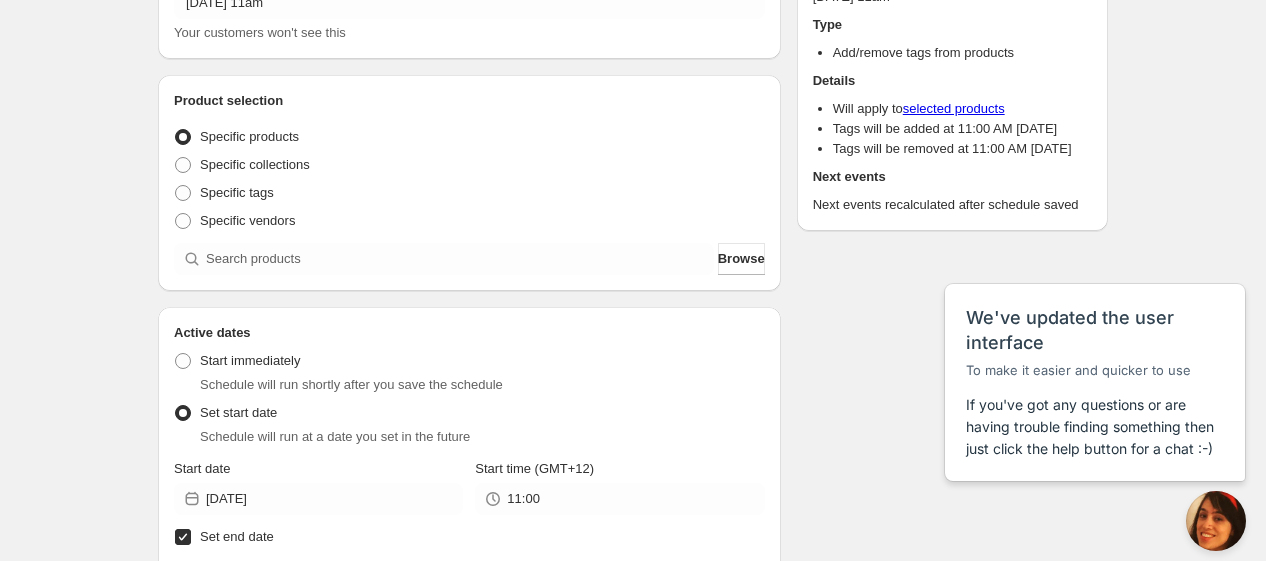 scroll, scrollTop: 22, scrollLeft: 0, axis: vertical 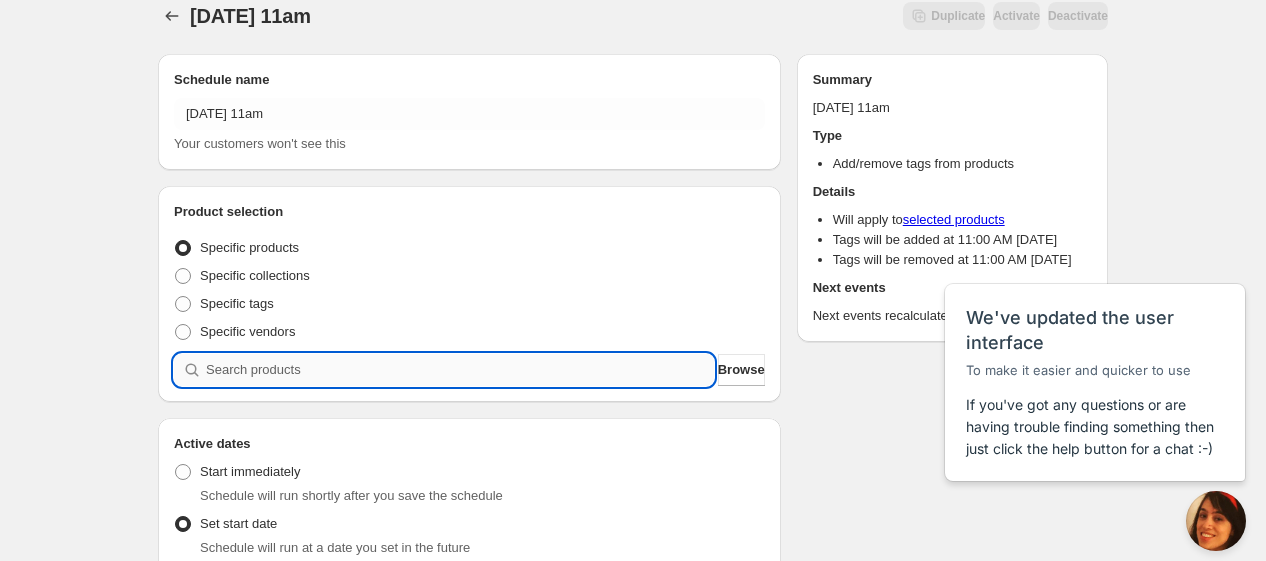 click at bounding box center [460, 370] 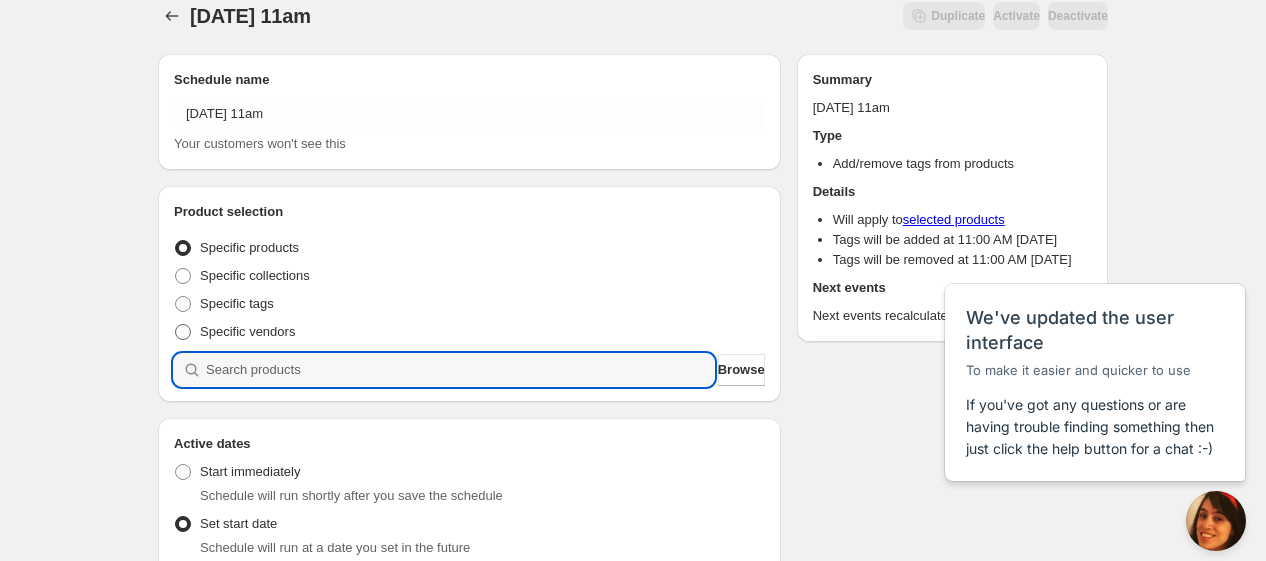 paste 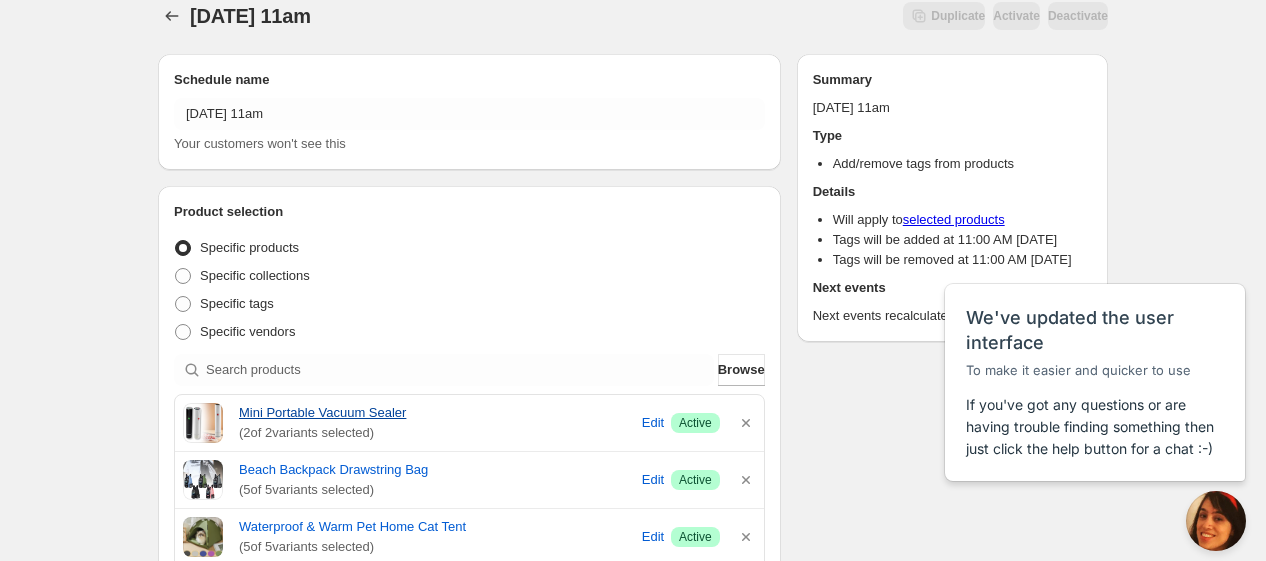 scroll, scrollTop: 22, scrollLeft: 0, axis: vertical 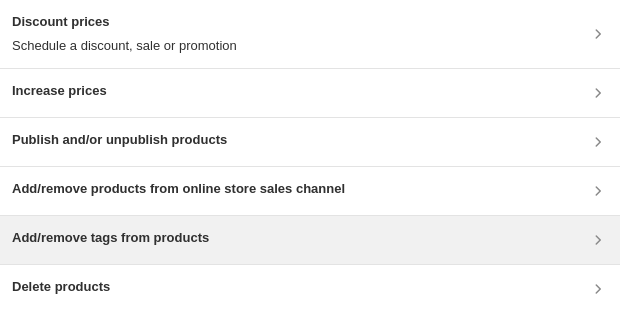 click on "Add/remove tags from products" at bounding box center (110, 240) 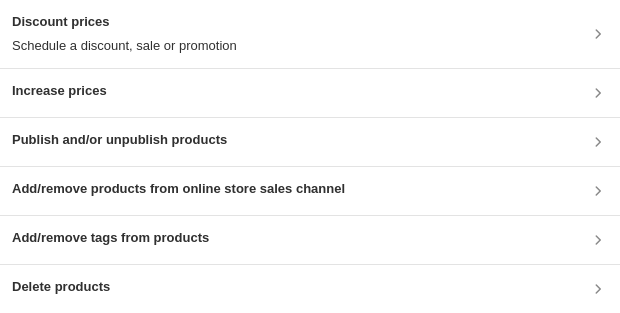 click on "Add/remove tags from products" at bounding box center (110, 238) 